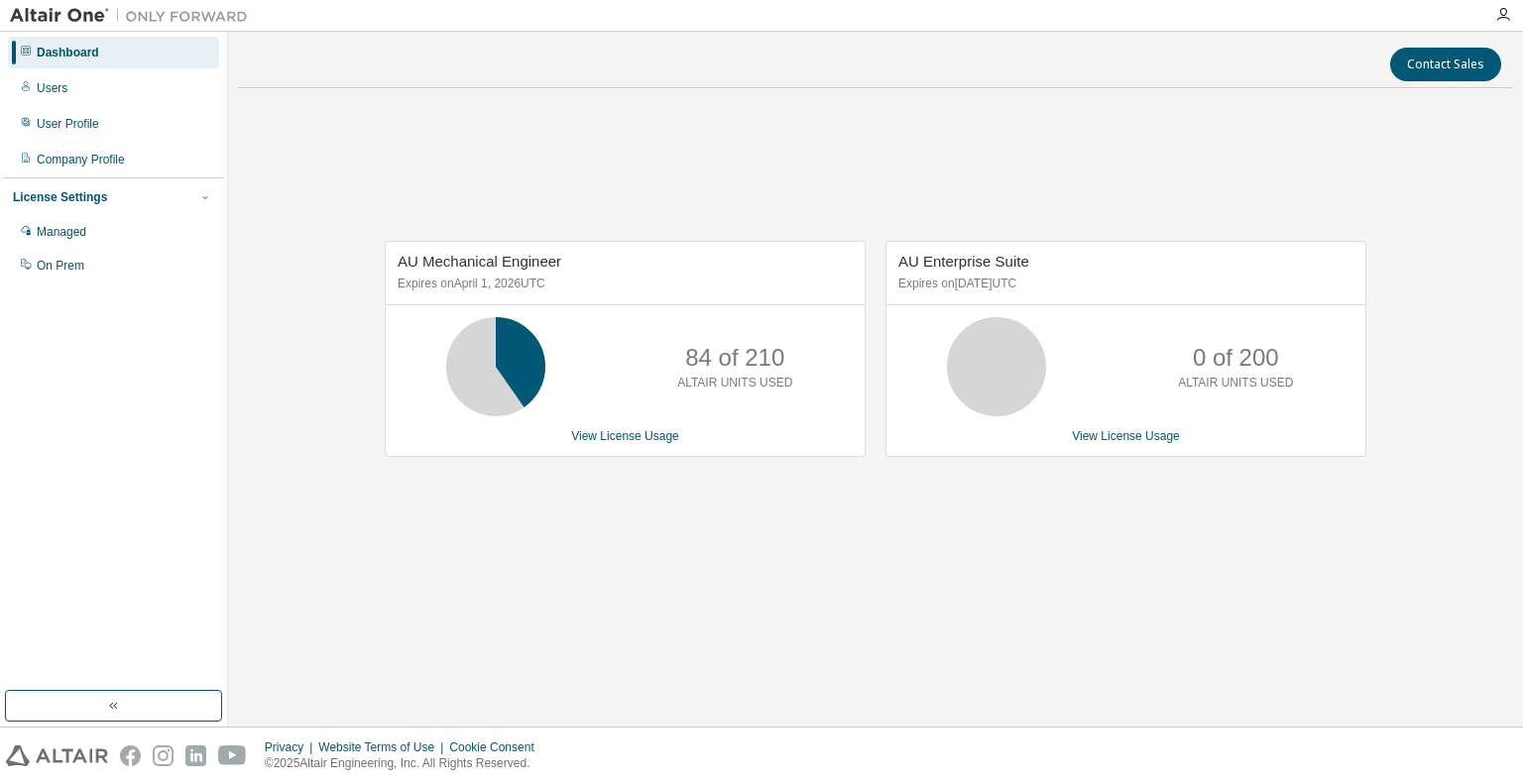scroll, scrollTop: 0, scrollLeft: 0, axis: both 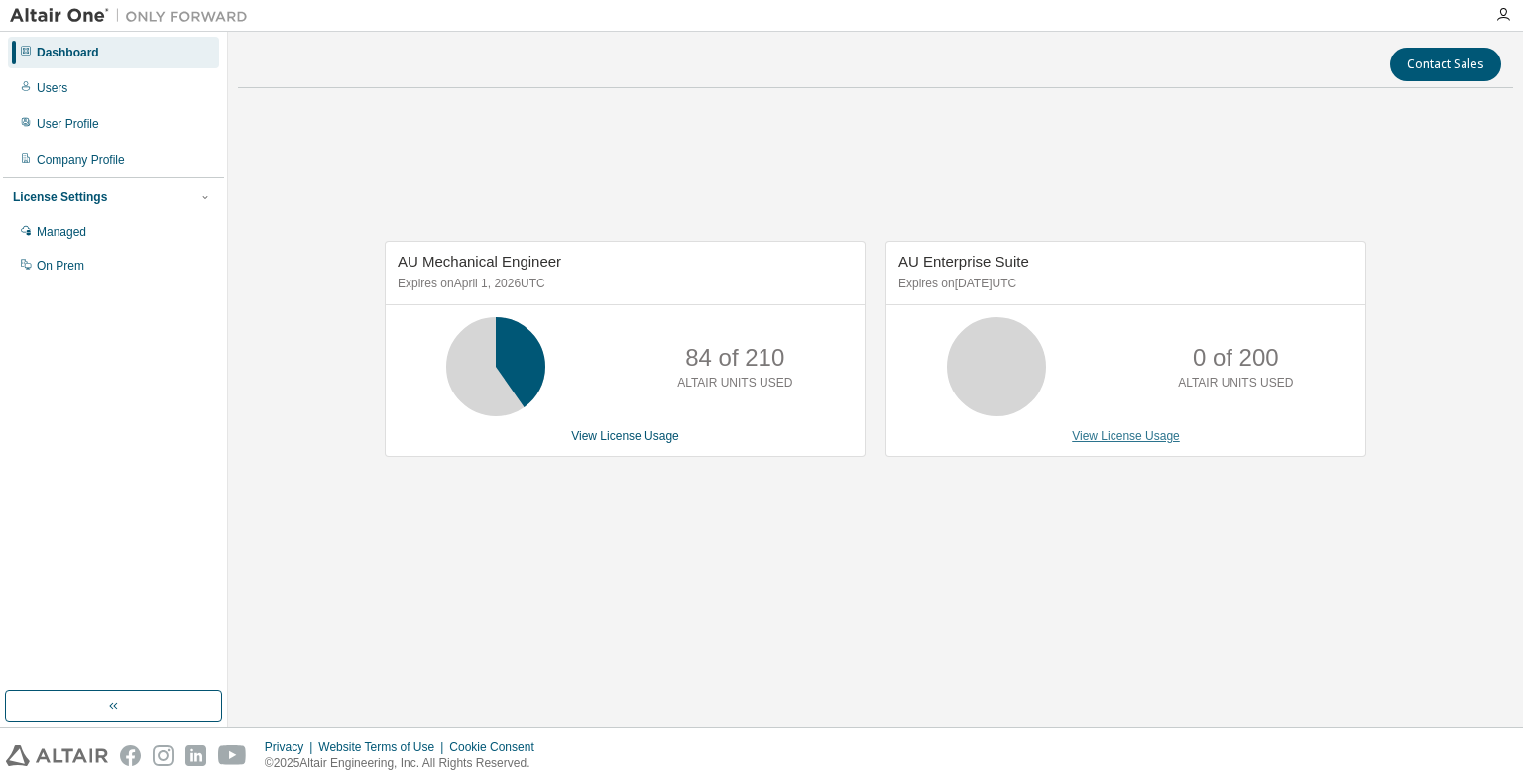 click on "View License Usage" at bounding box center (1125, 436) 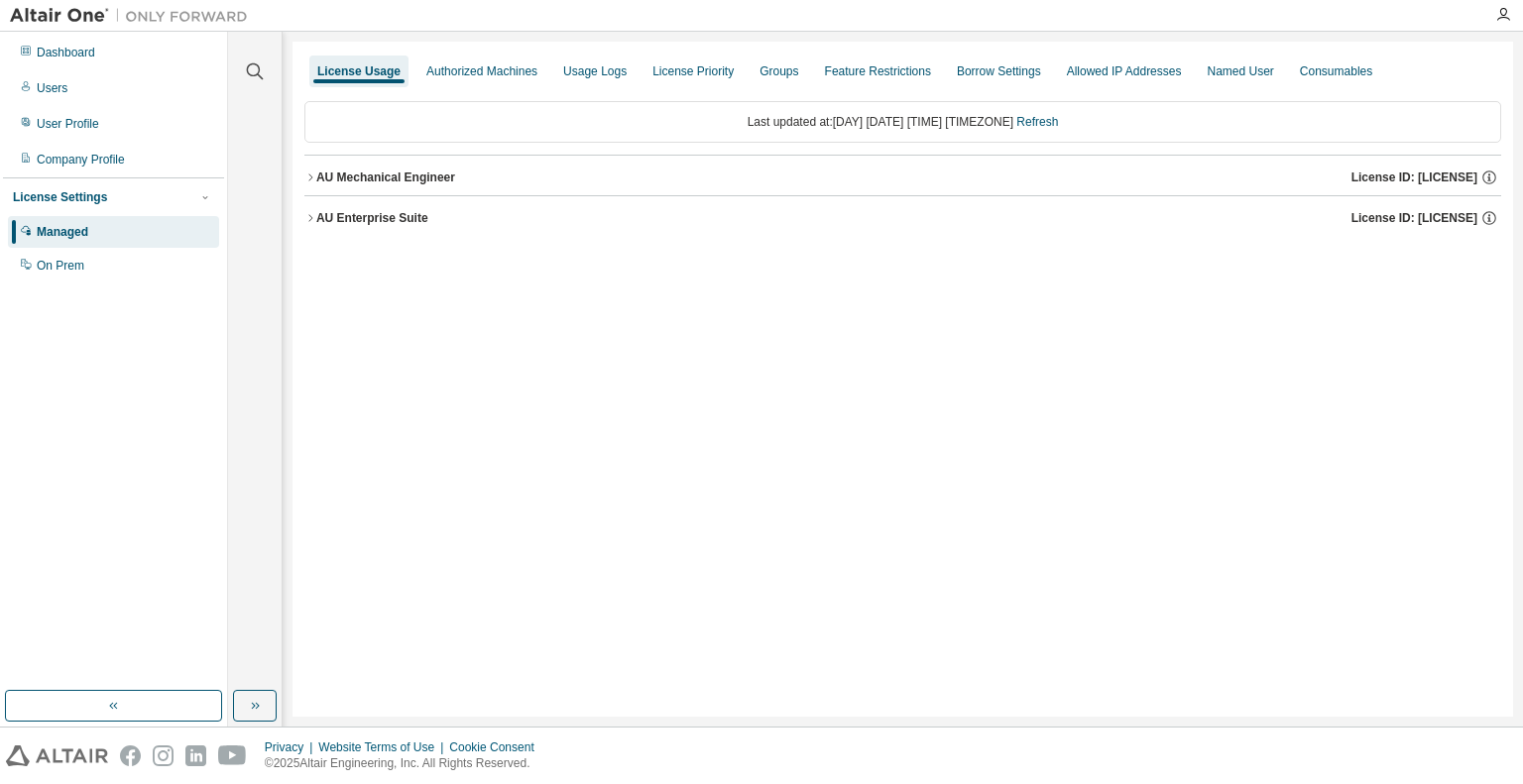 click 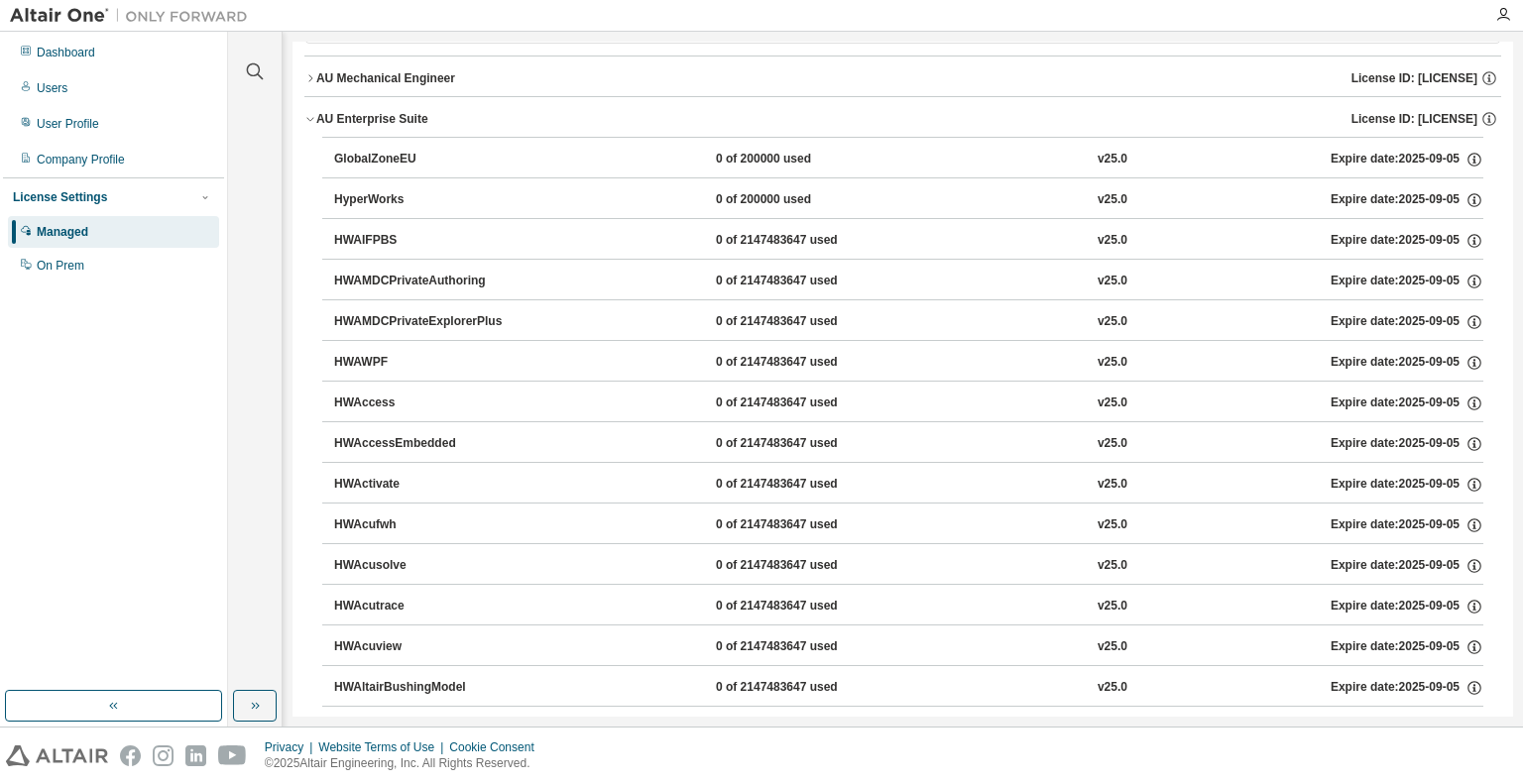 scroll, scrollTop: 0, scrollLeft: 0, axis: both 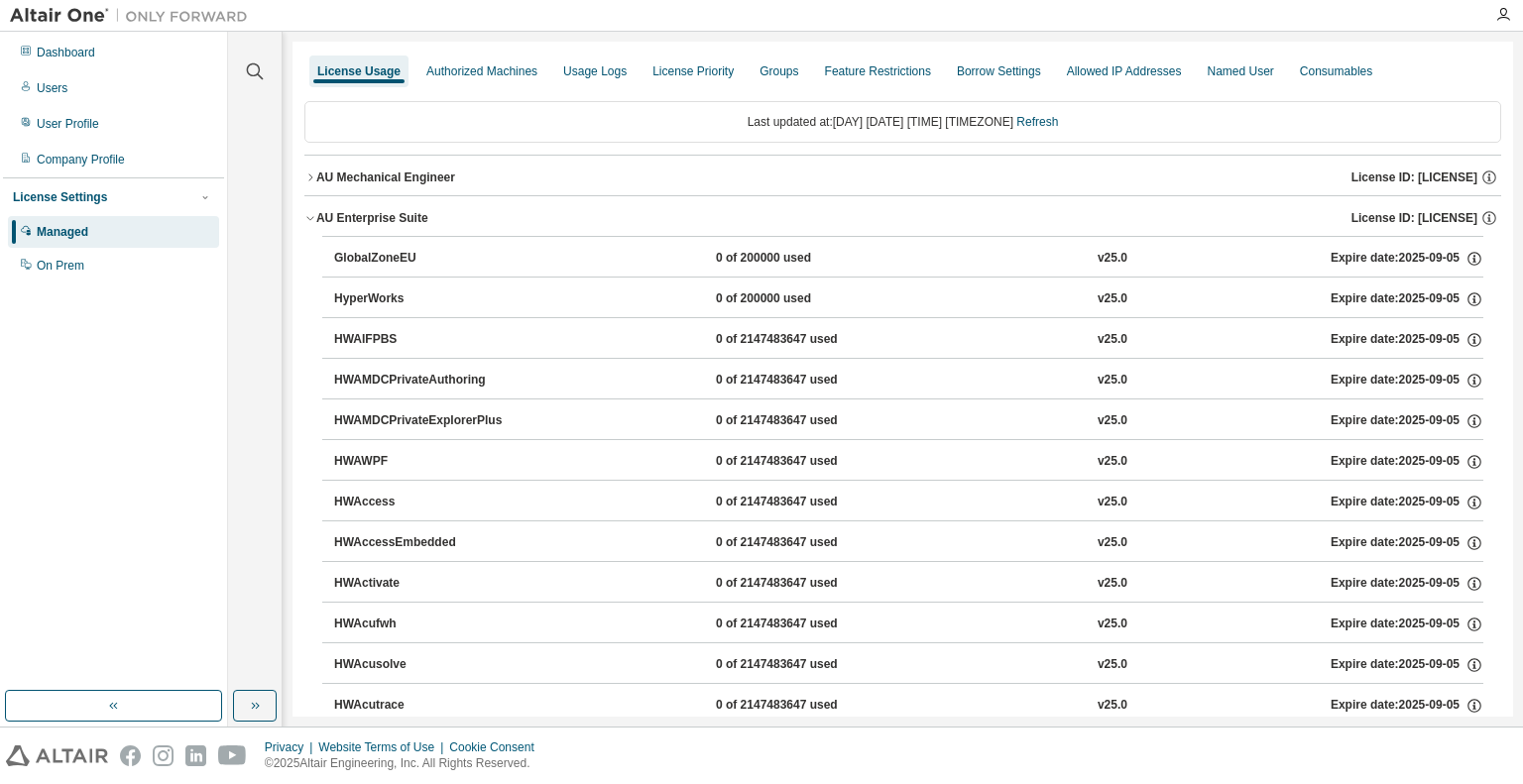 click 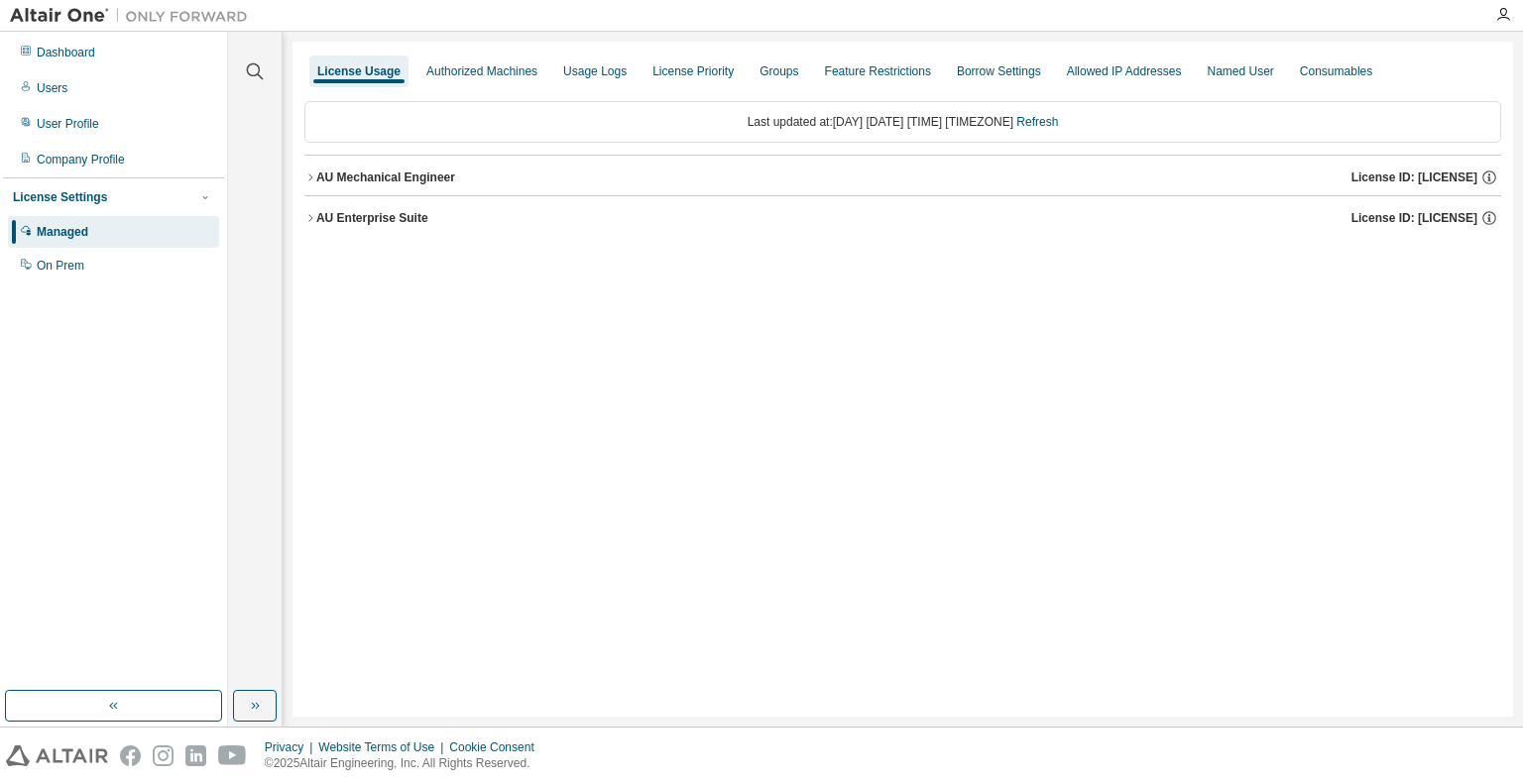 click 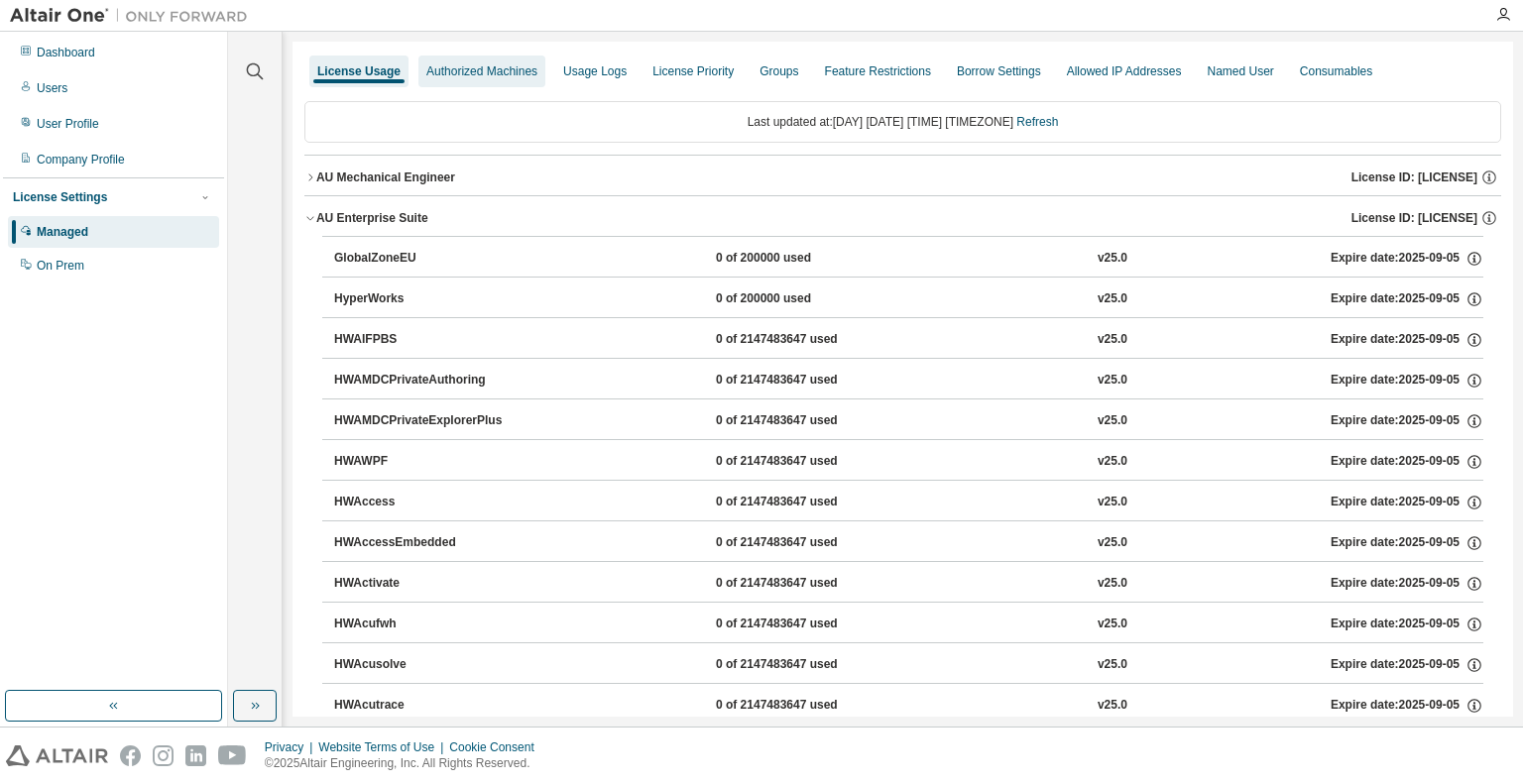 click on "Authorized Machines" at bounding box center (482, 71) 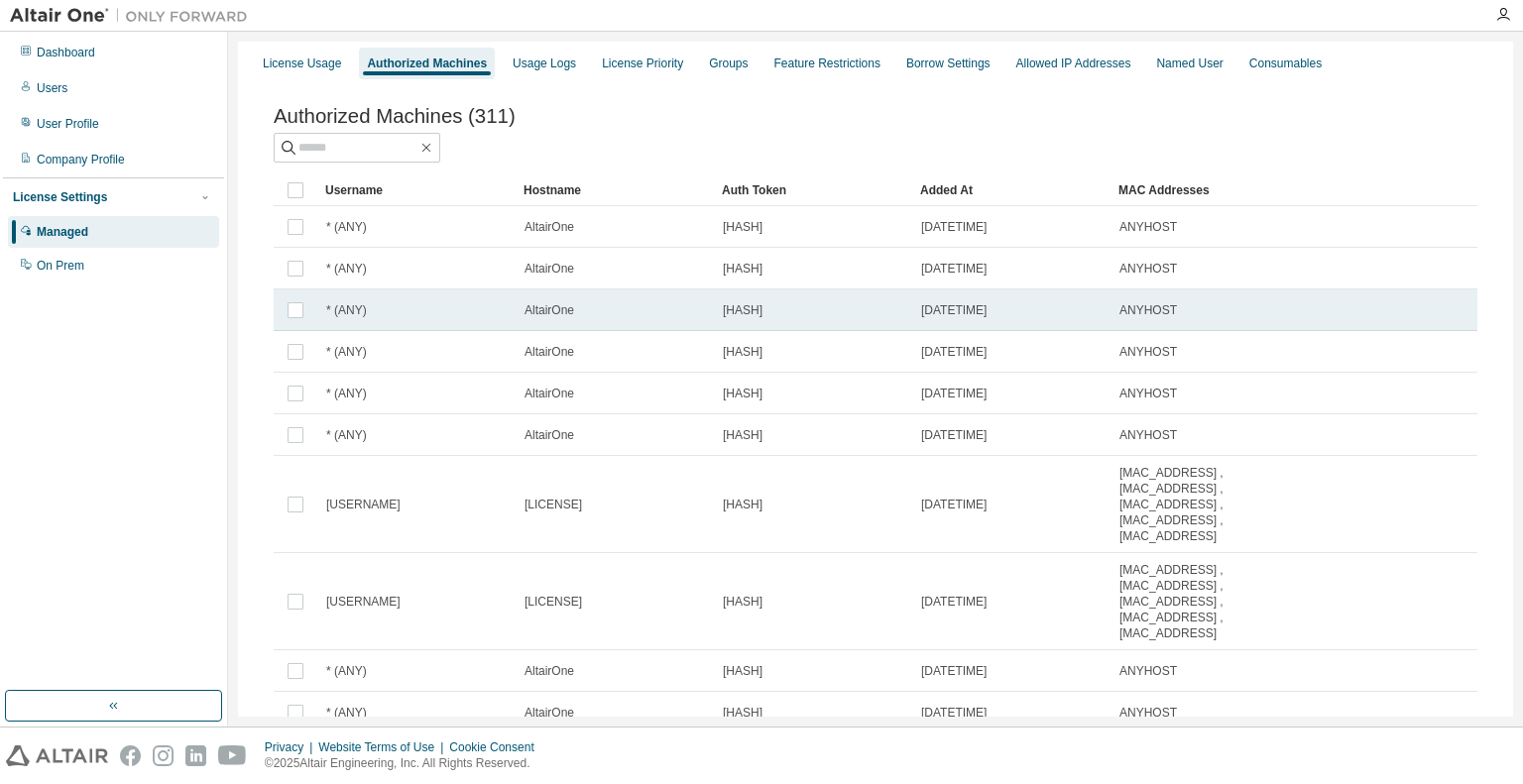 scroll, scrollTop: 0, scrollLeft: 0, axis: both 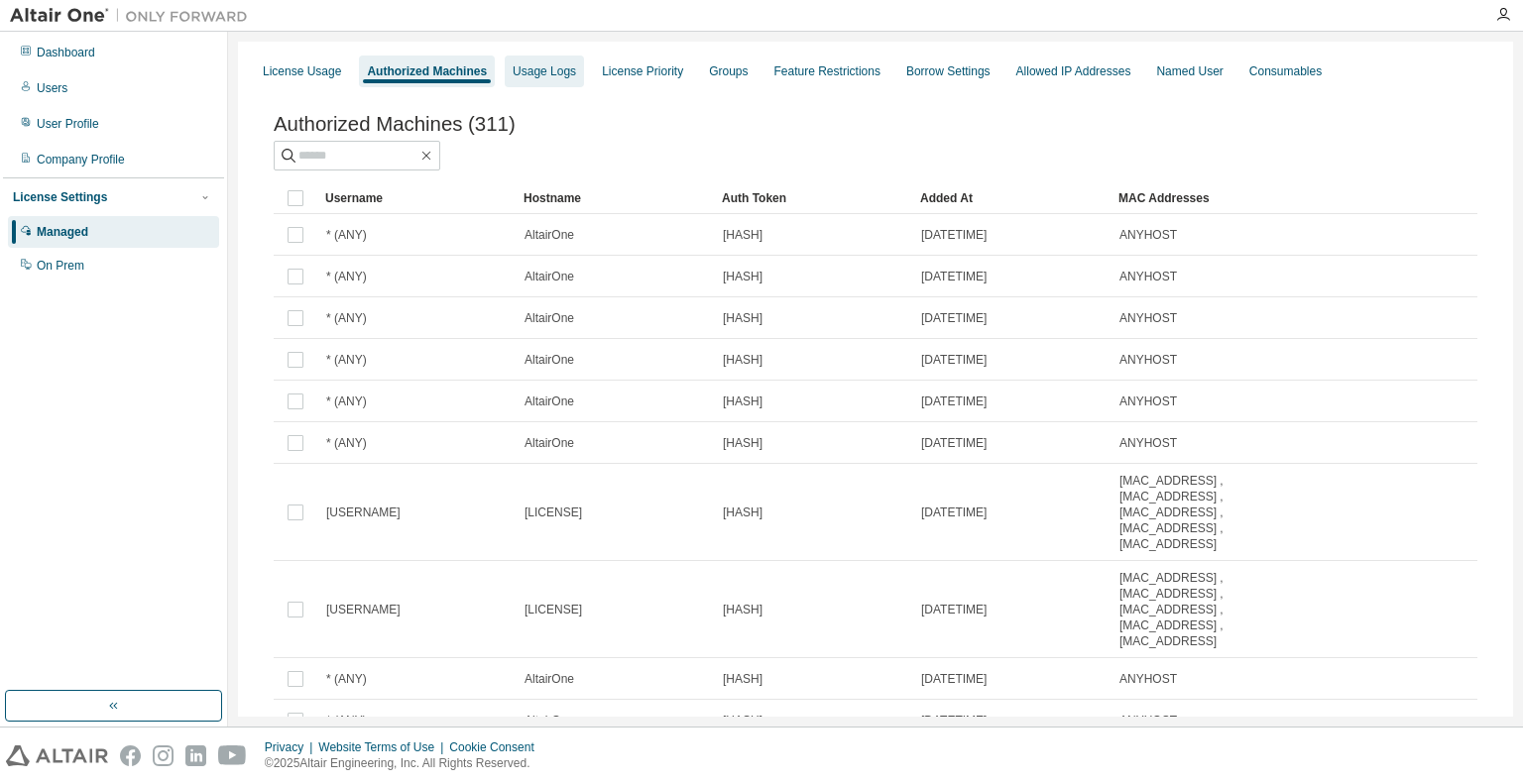 click on "Usage Logs" at bounding box center (544, 71) 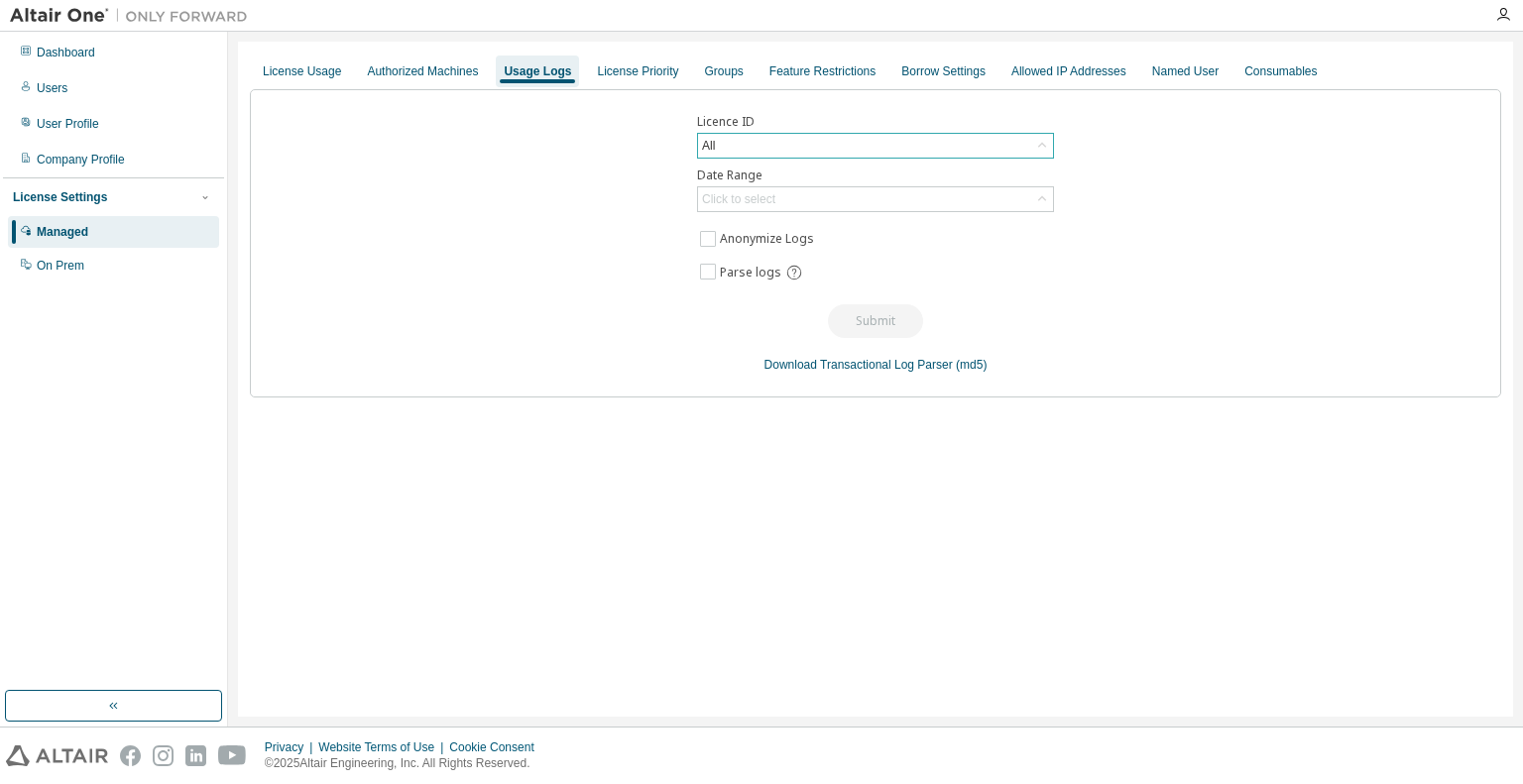 click on "All" at bounding box center [876, 146] 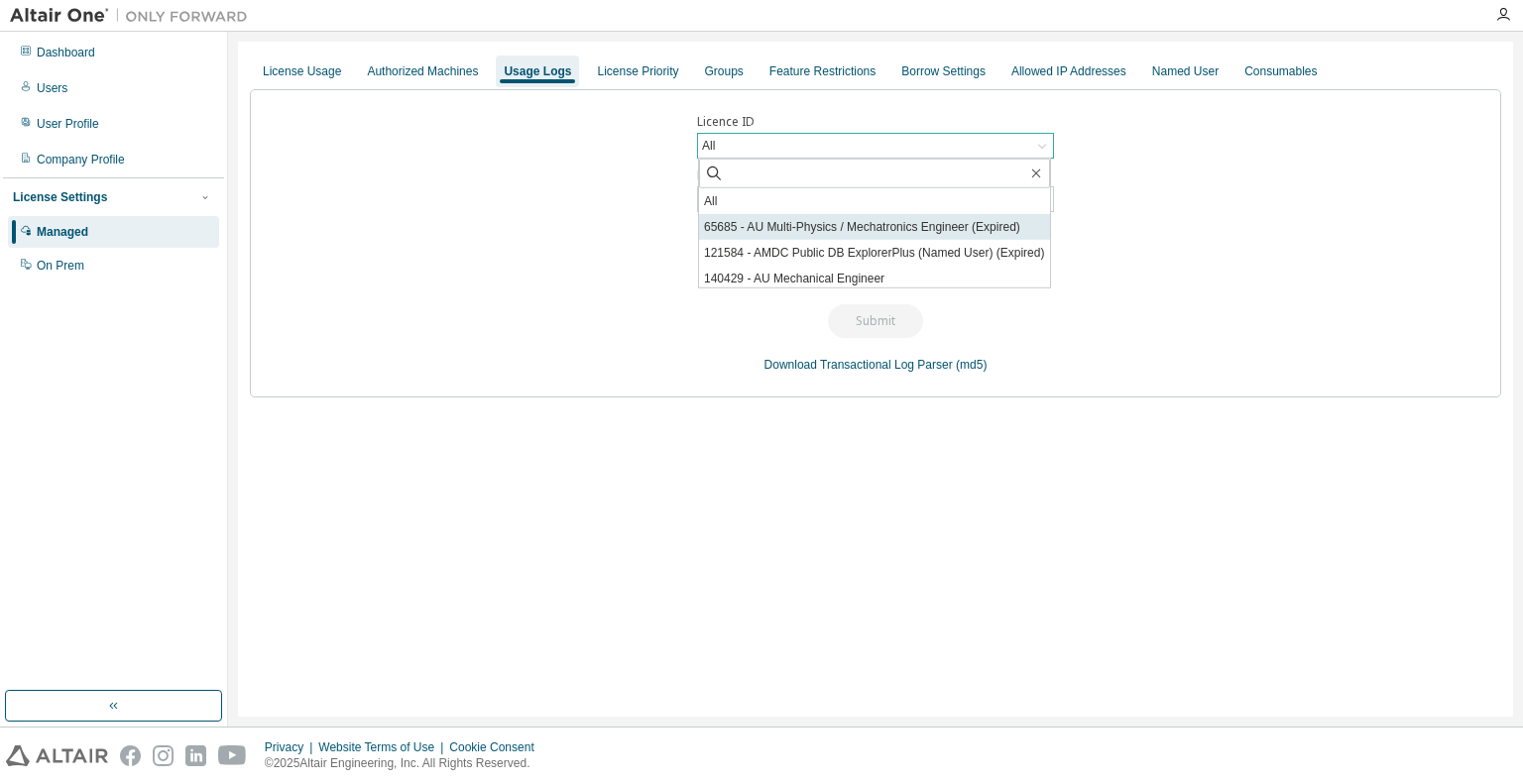 click on "65685 - AU Multi-Physics / Mechatronics Engineer  (Expired)" at bounding box center [875, 227] 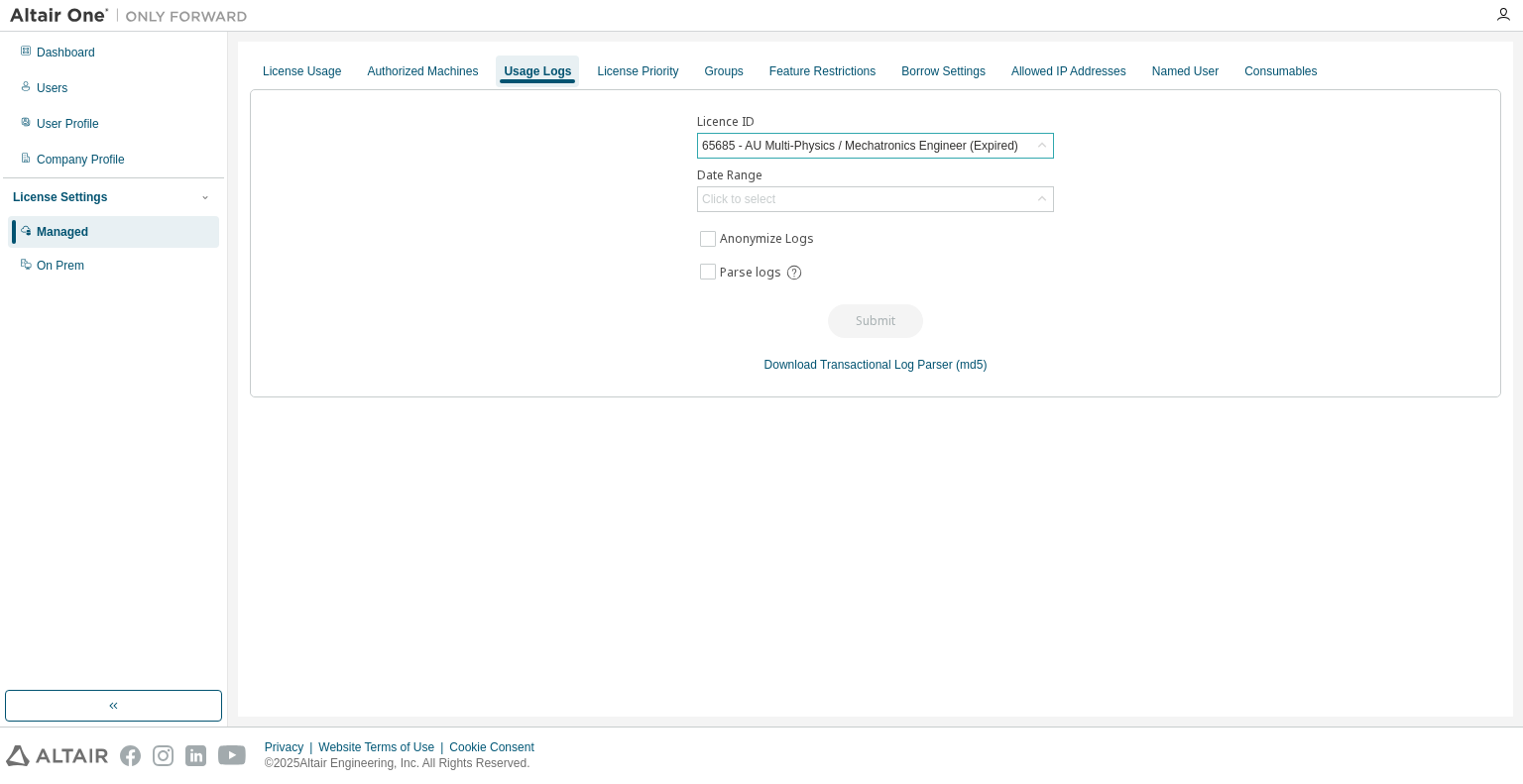 click on "65685 - AU Multi-Physics / Mechatronics Engineer  (Expired)" at bounding box center [860, 146] 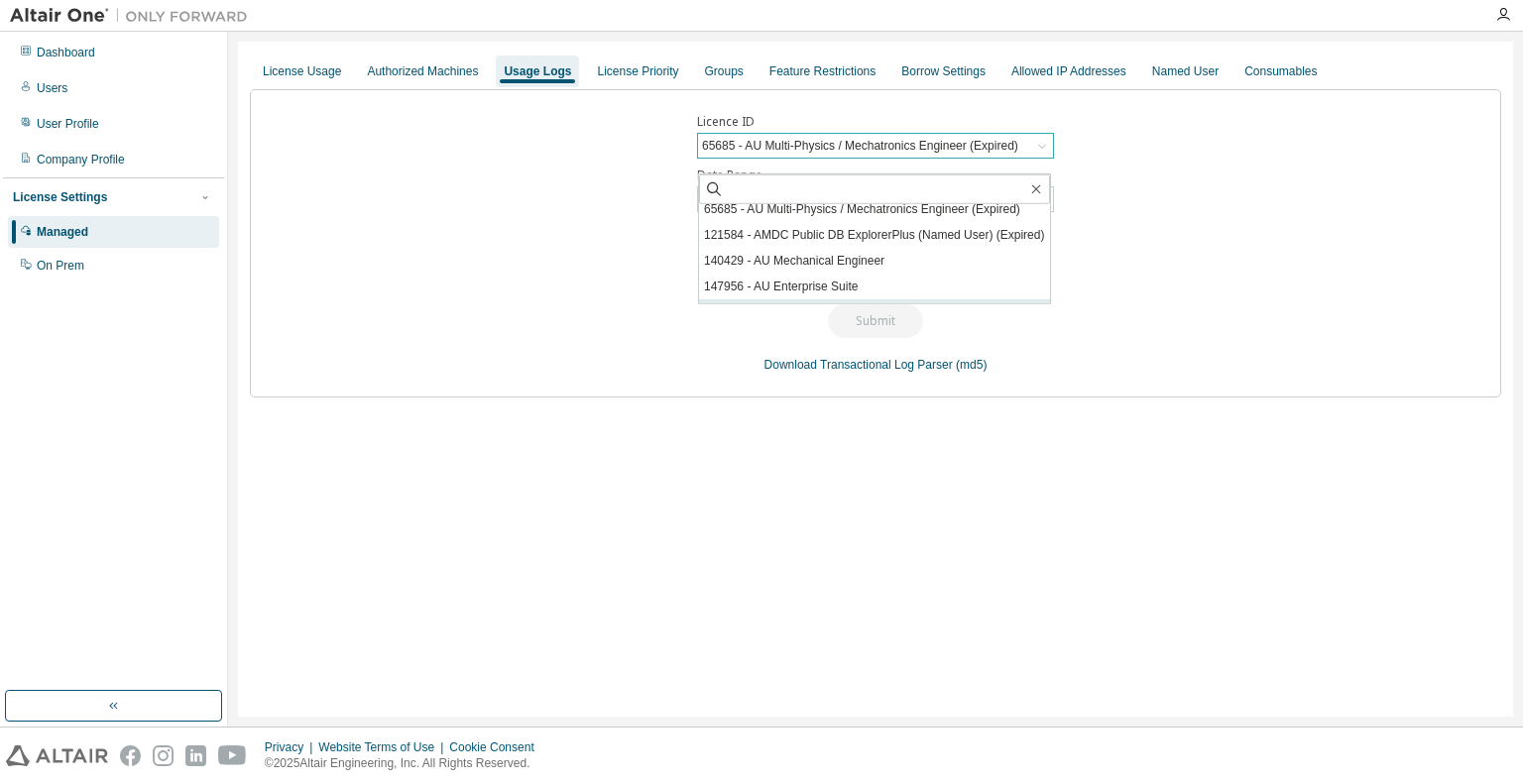 scroll, scrollTop: 0, scrollLeft: 0, axis: both 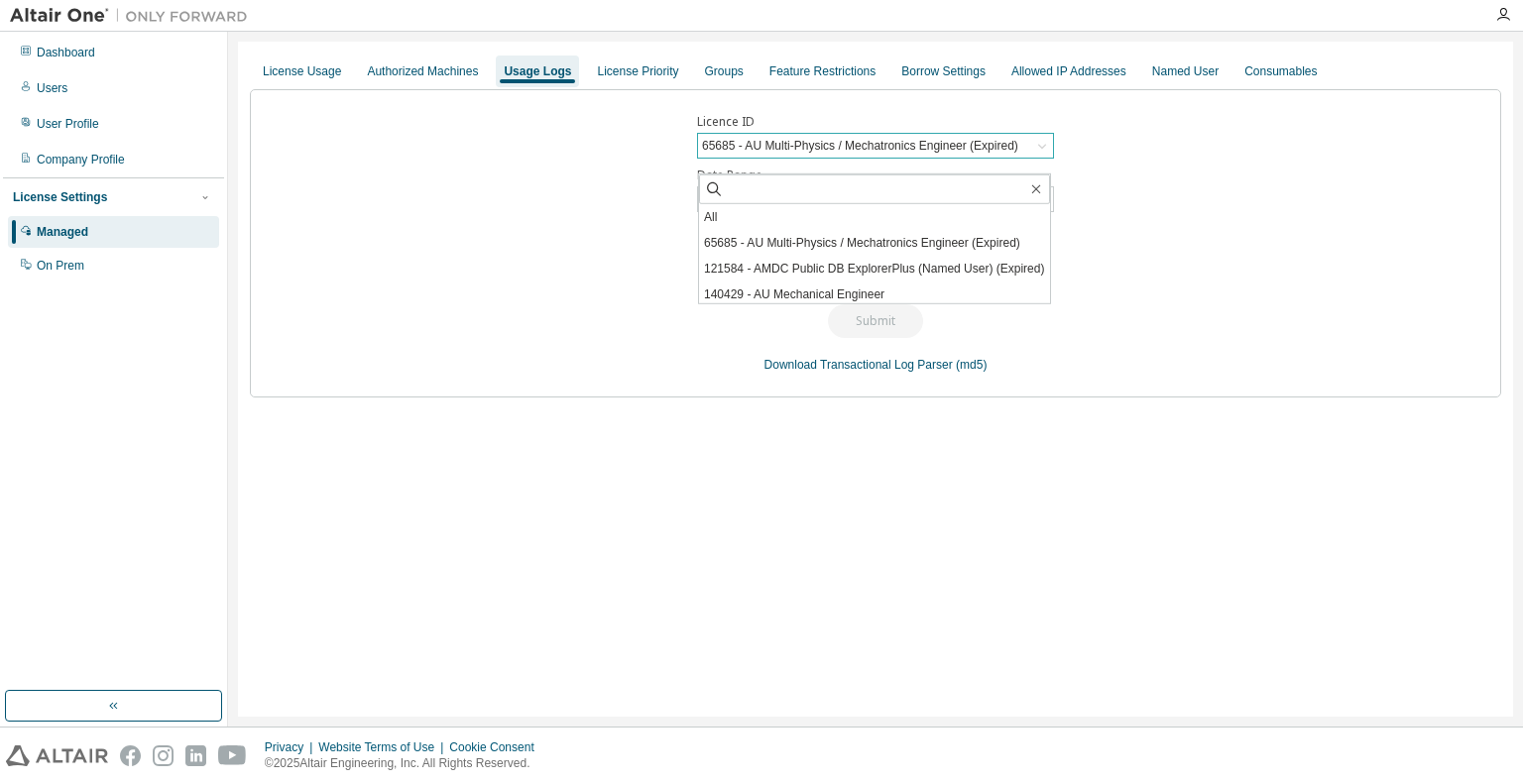 click on "121584 - AMDC Public DB ExplorerPlus (Named User)  (Expired)" at bounding box center [875, 269] 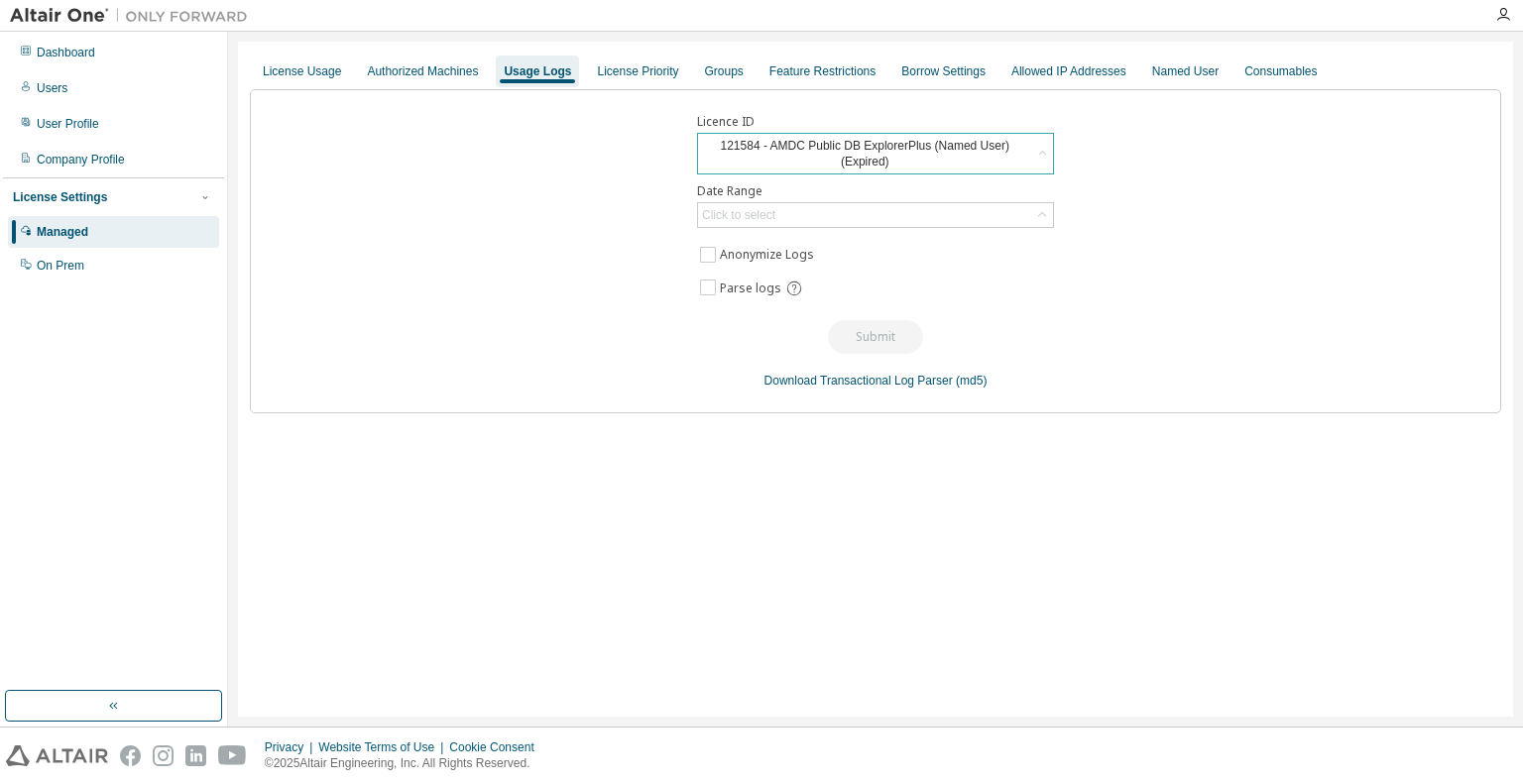 click on "121584 - AMDC Public DB ExplorerPlus (Named User)  (Expired)" at bounding box center (865, 154) 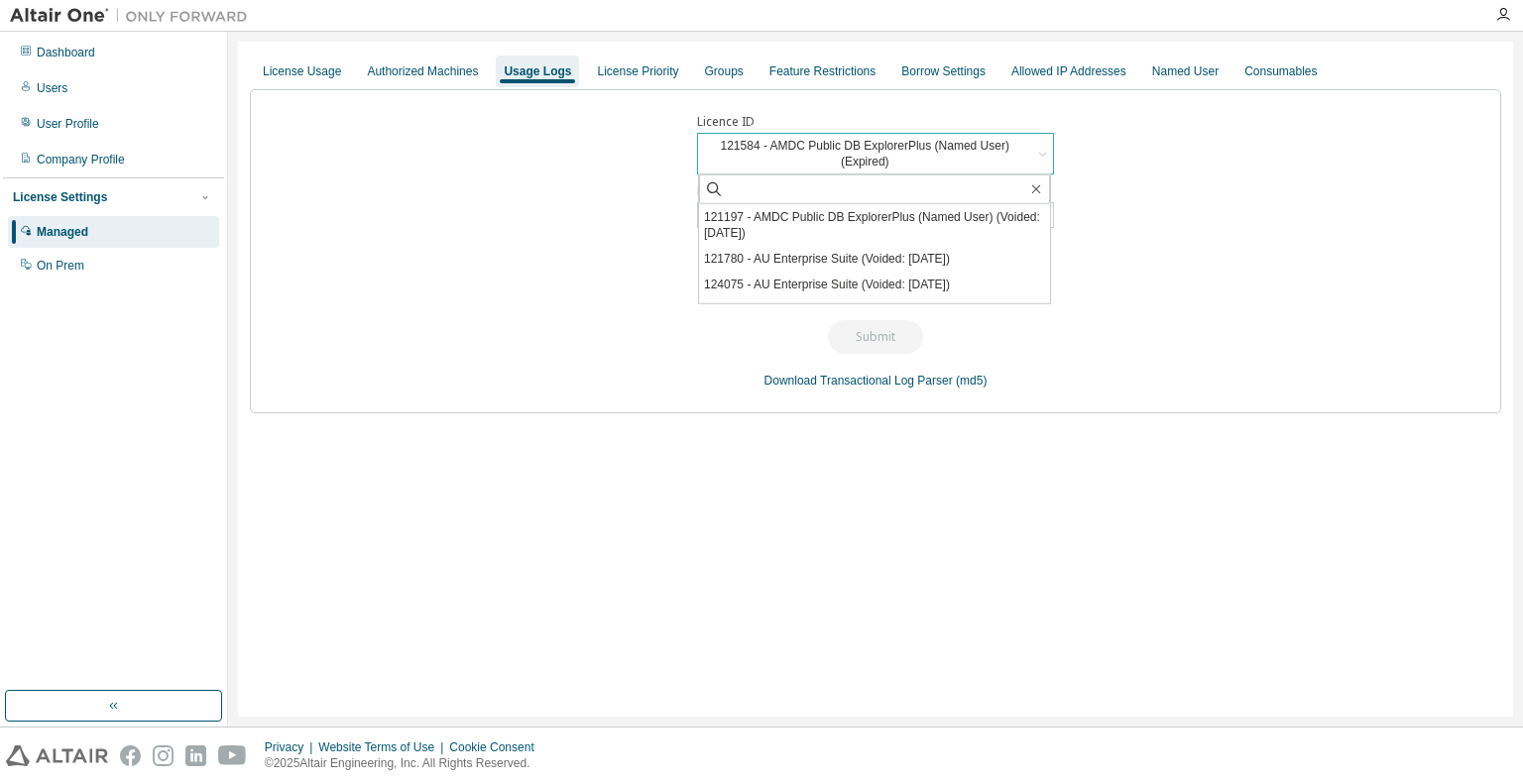 scroll, scrollTop: 928, scrollLeft: 0, axis: vertical 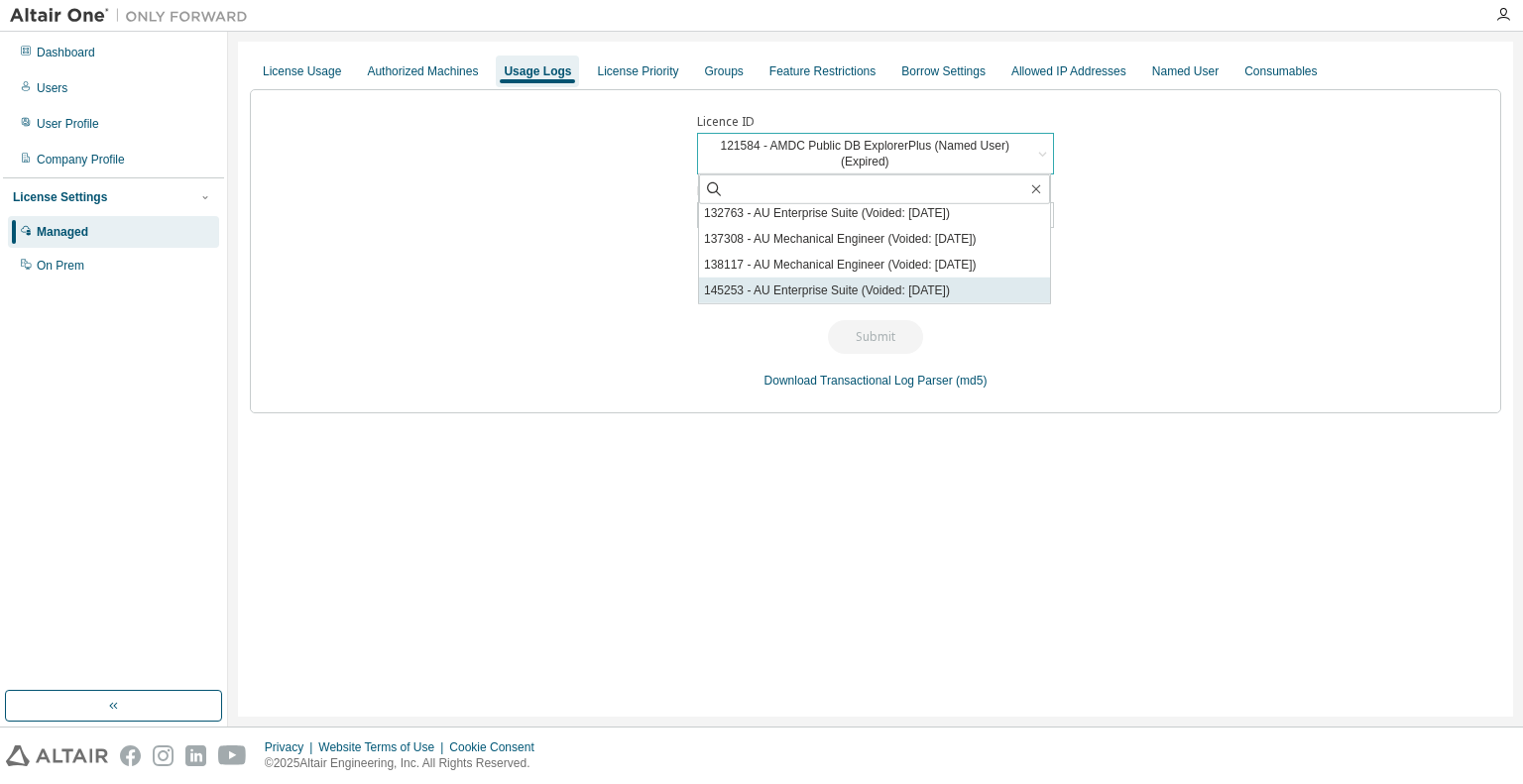 click on "145253 - AU Enterprise Suite  (Voided: [DATE])" at bounding box center (875, 290) 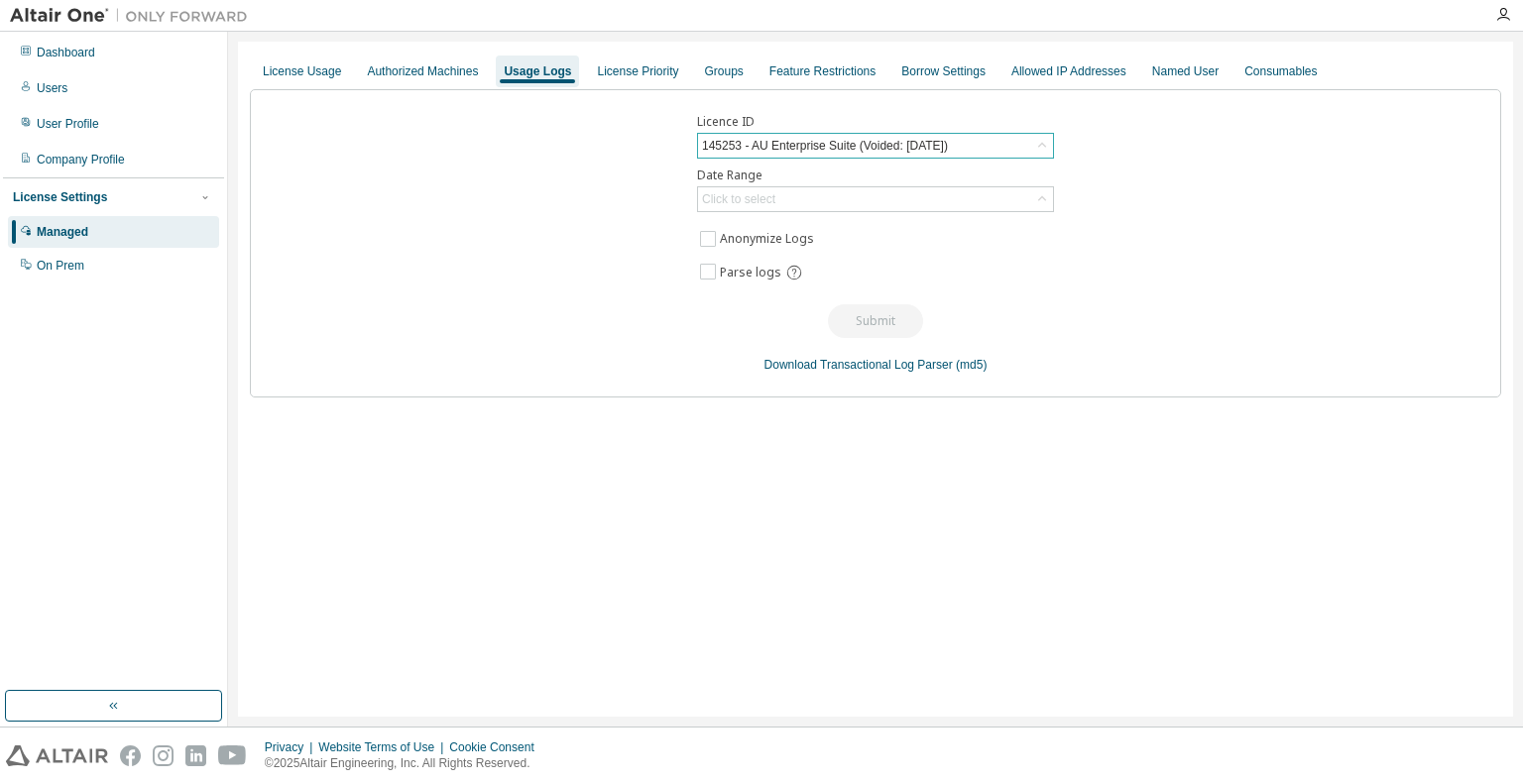 click on "145253 - AU Enterprise Suite  (Voided: [DATE])" at bounding box center (825, 146) 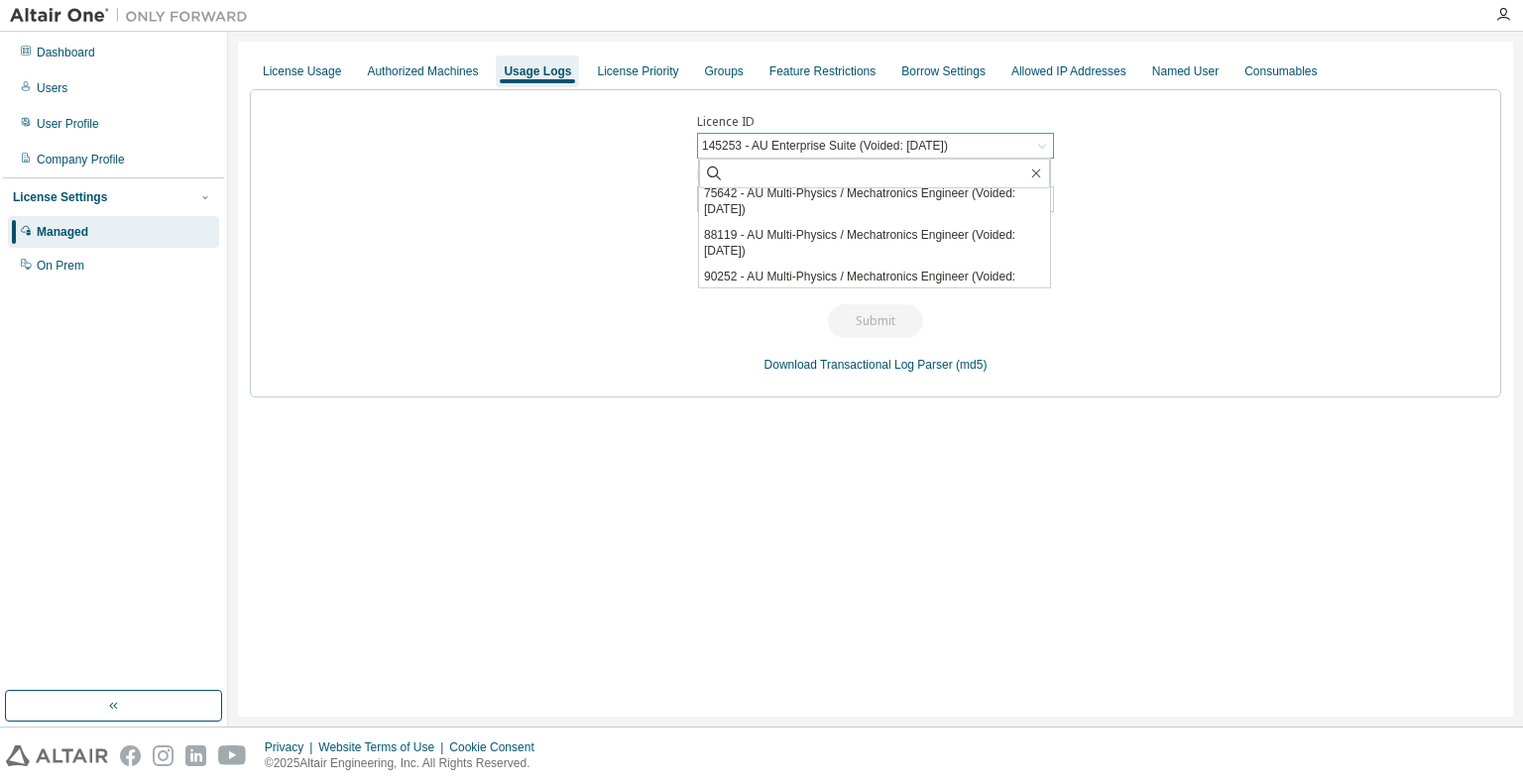 scroll, scrollTop: 928, scrollLeft: 0, axis: vertical 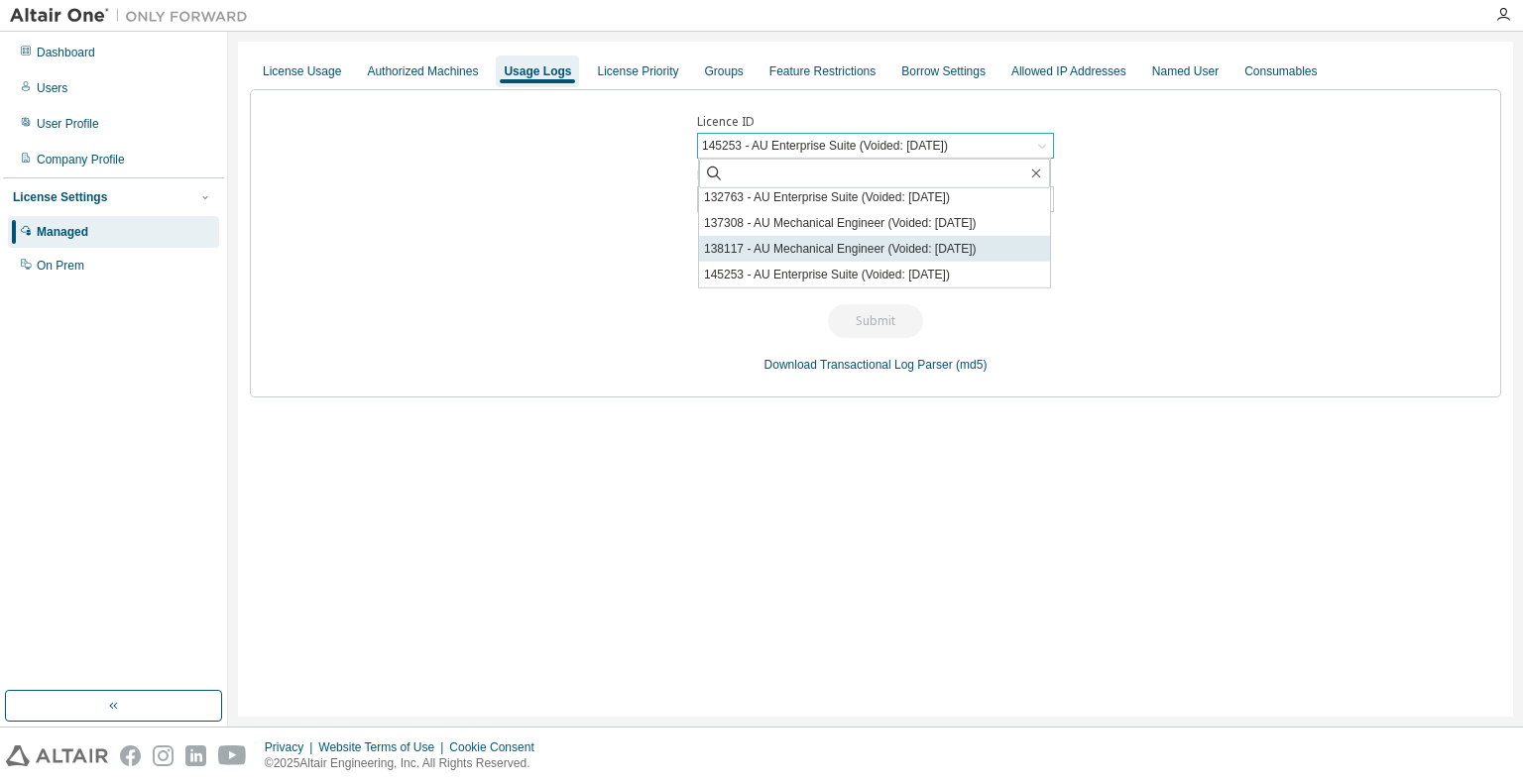 click on "138117 - AU Mechanical Engineer  (Voided: [DATE])" at bounding box center [875, 249] 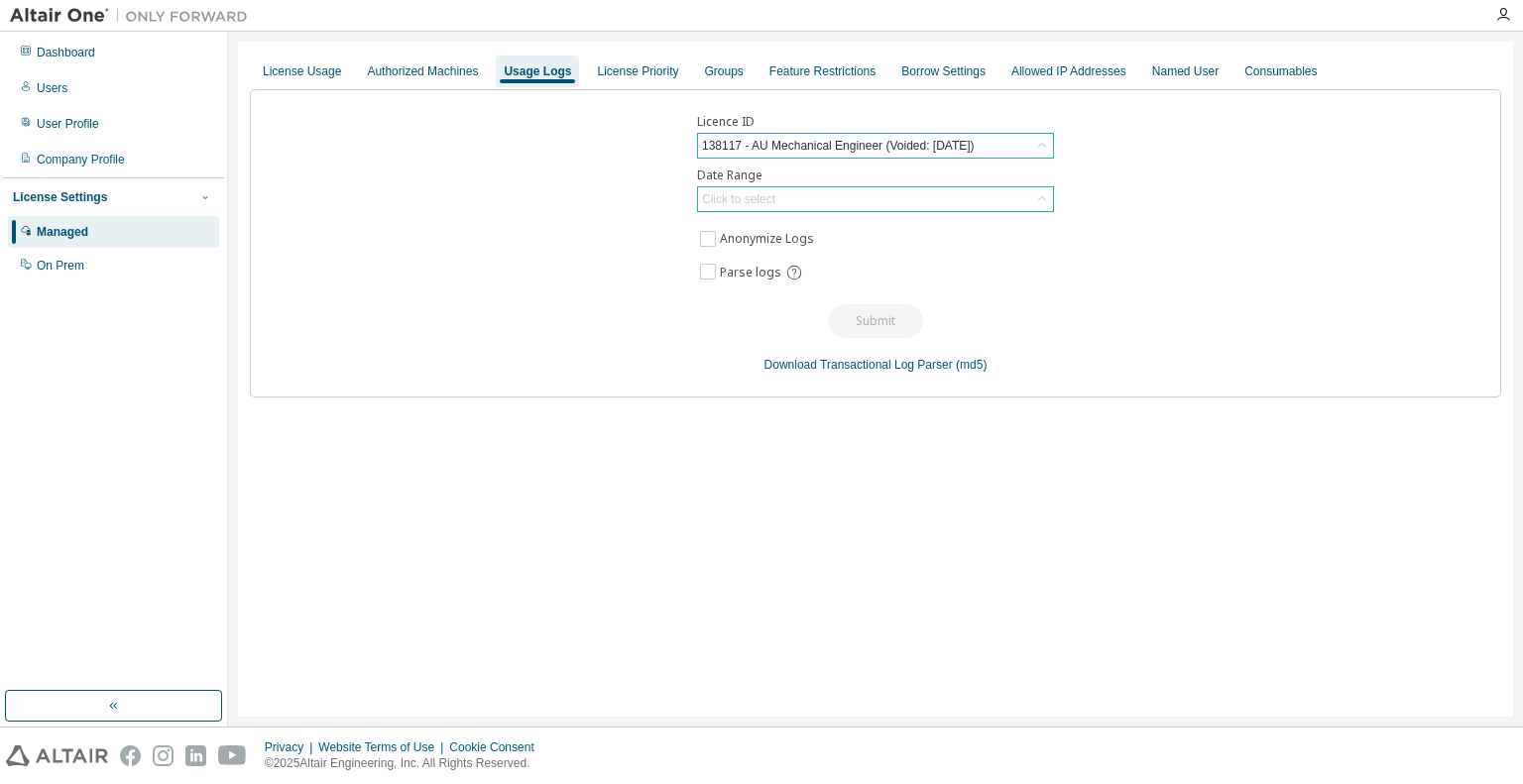 click on "Click to select" at bounding box center (876, 199) 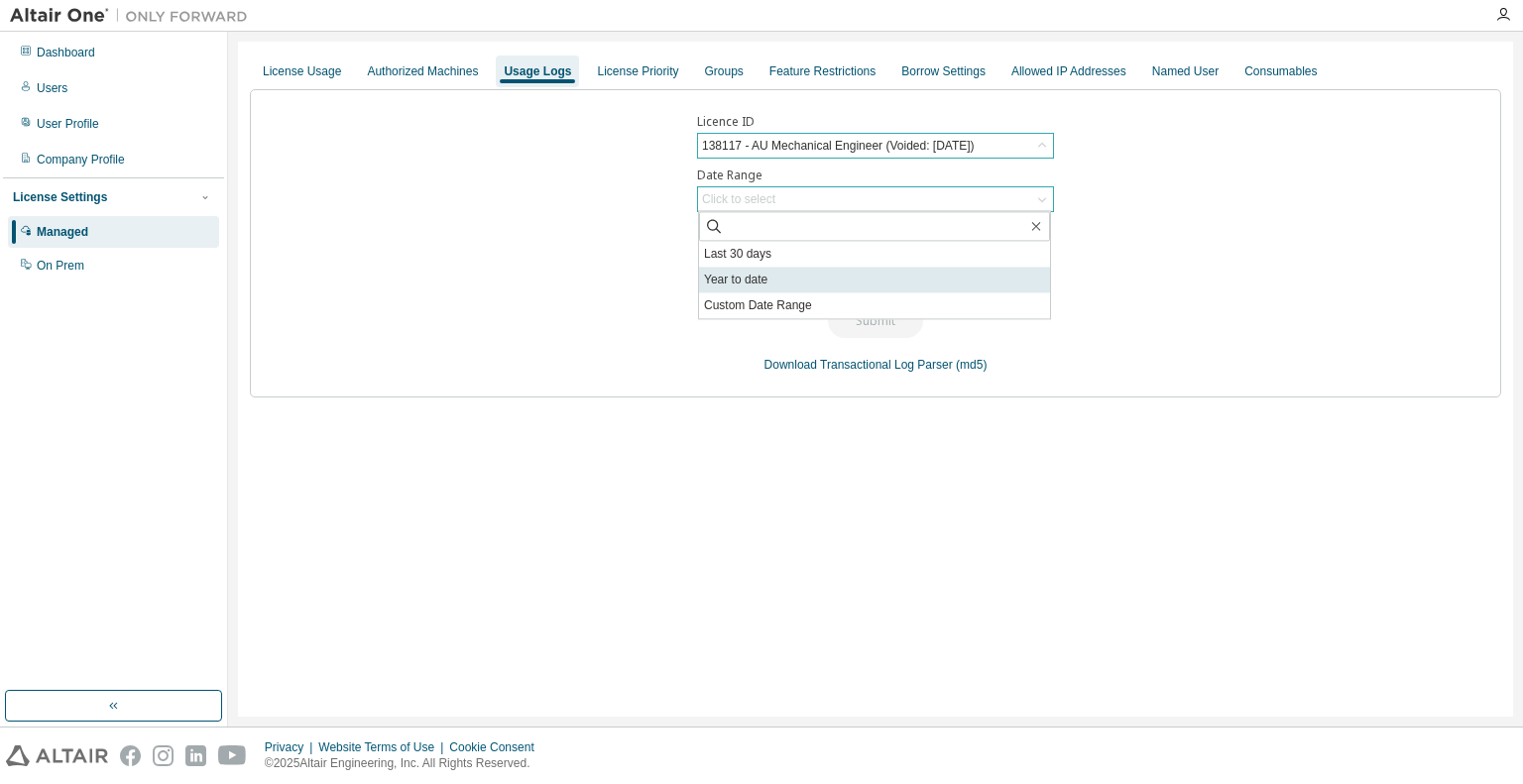 click on "Year to date" at bounding box center [875, 280] 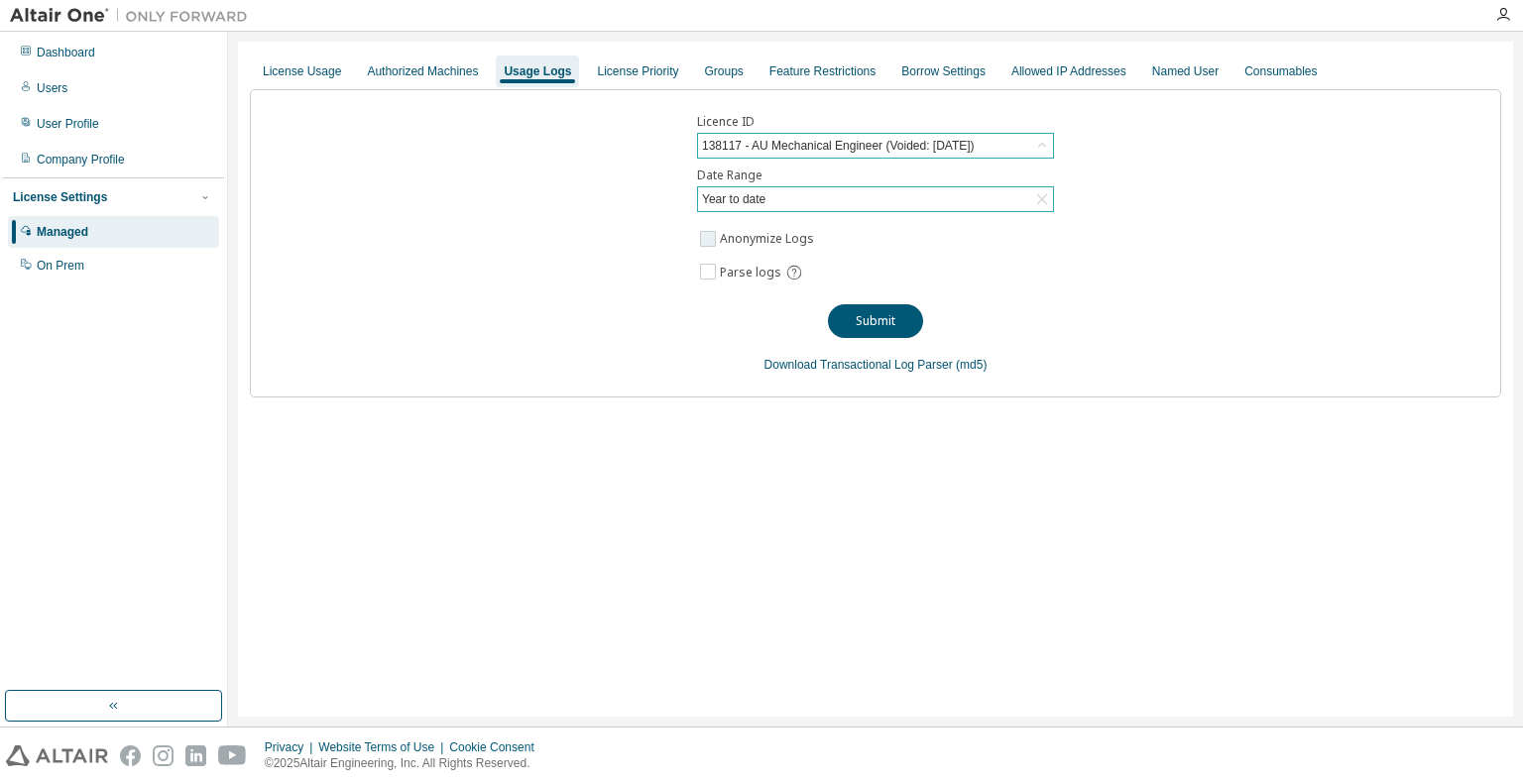 click on "Anonymize Logs" at bounding box center [768, 239] 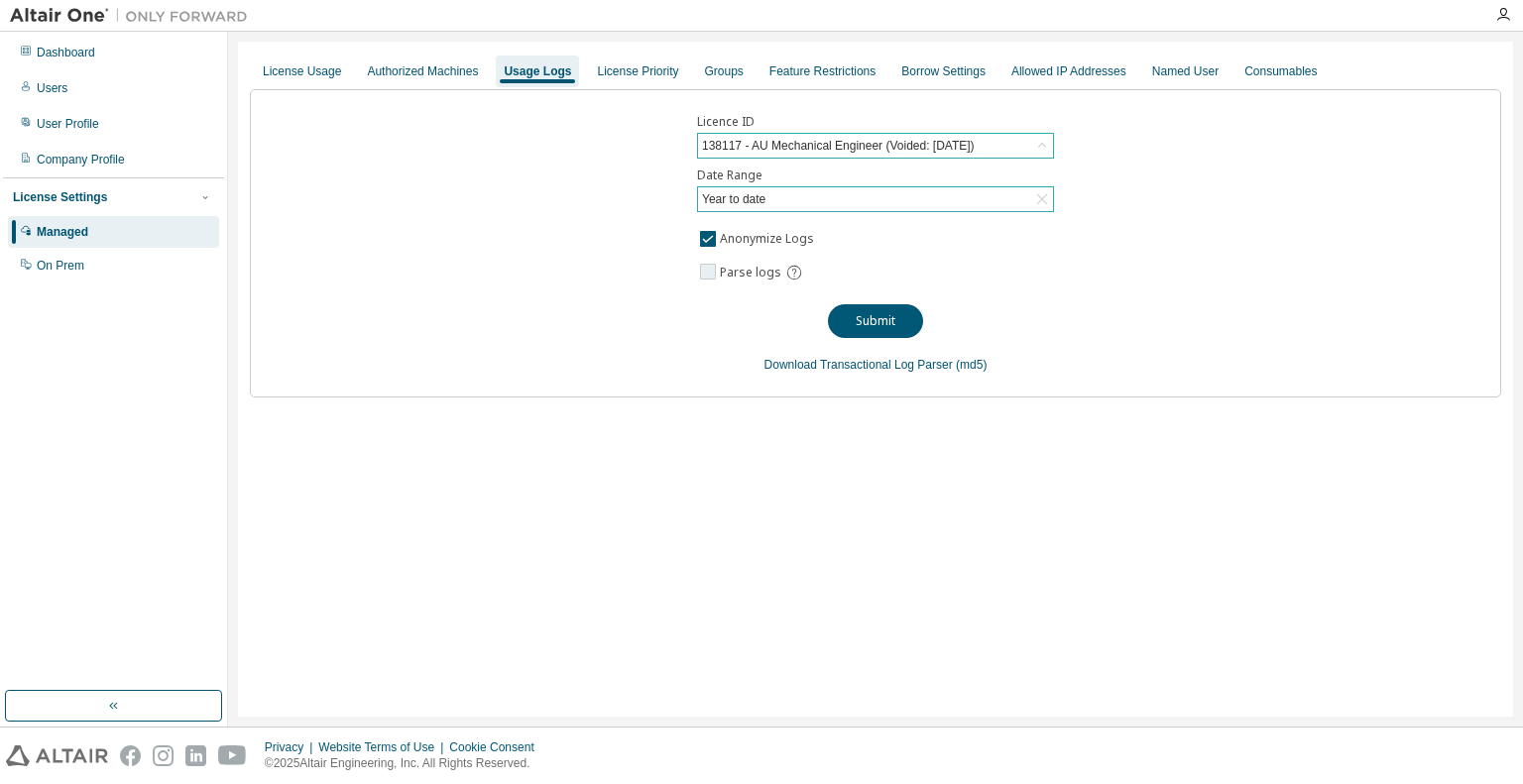 click on "Parse logs" at bounding box center [751, 273] 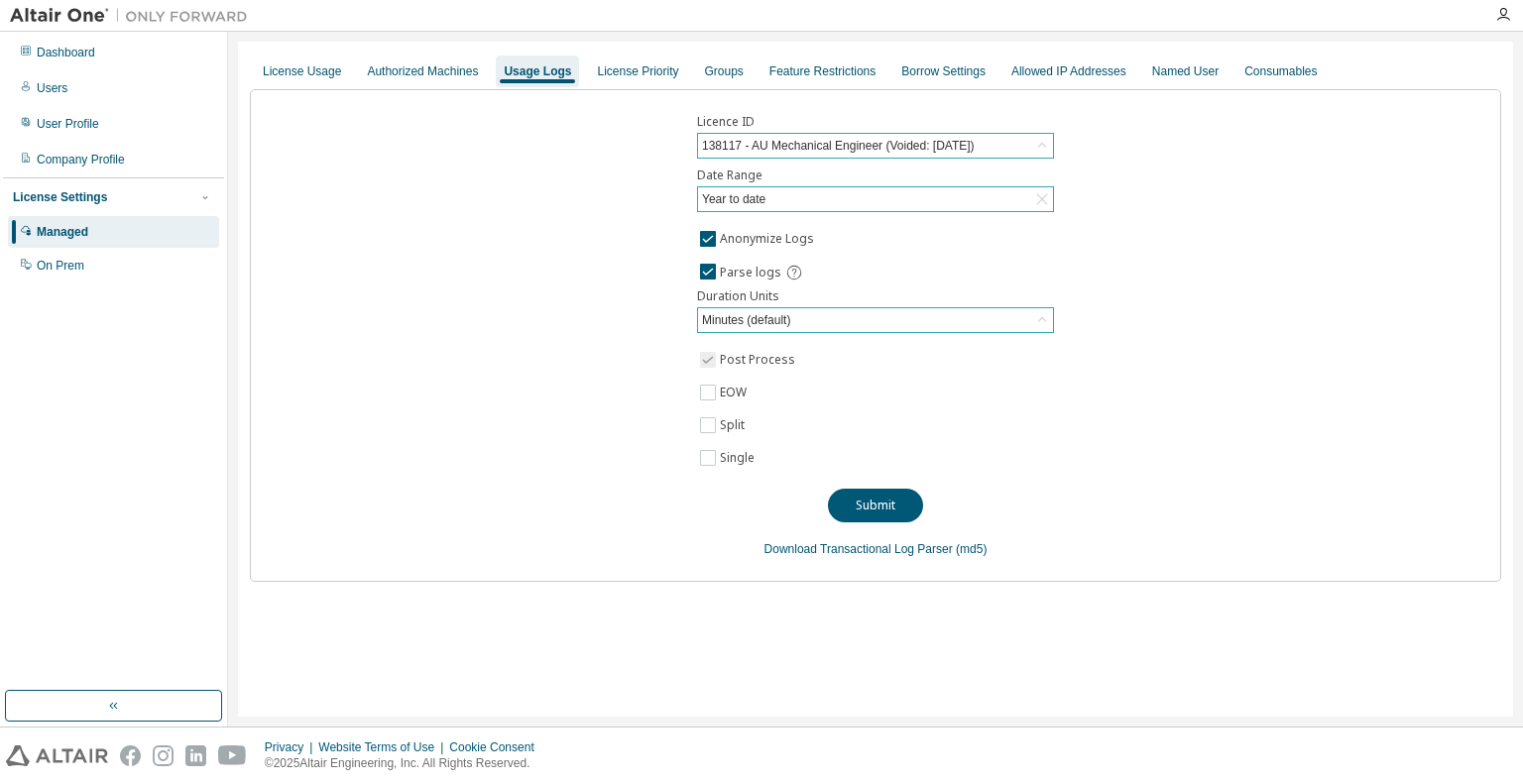click on "Minutes (default)" at bounding box center [876, 320] 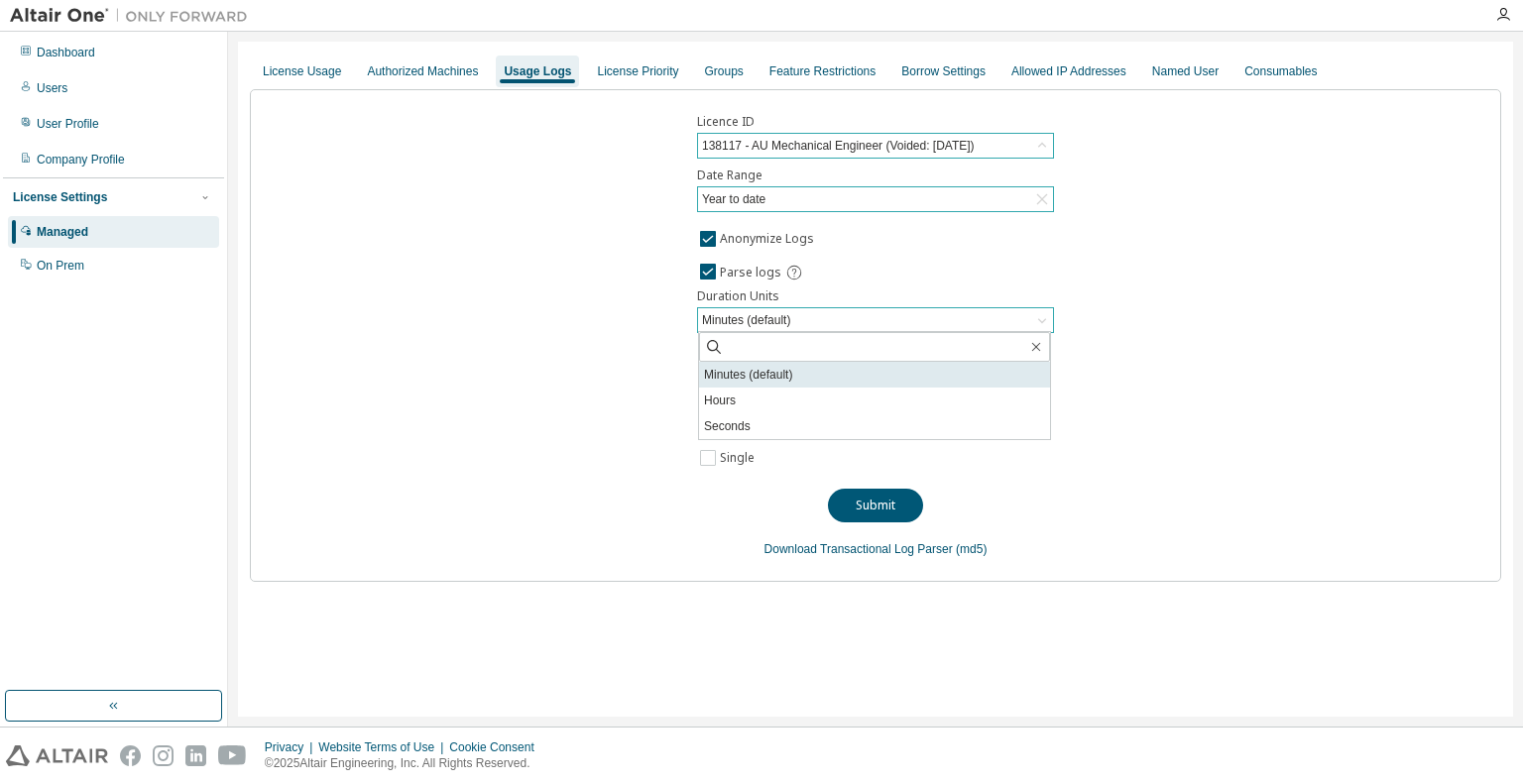 click on "Minutes (default)" at bounding box center (875, 375) 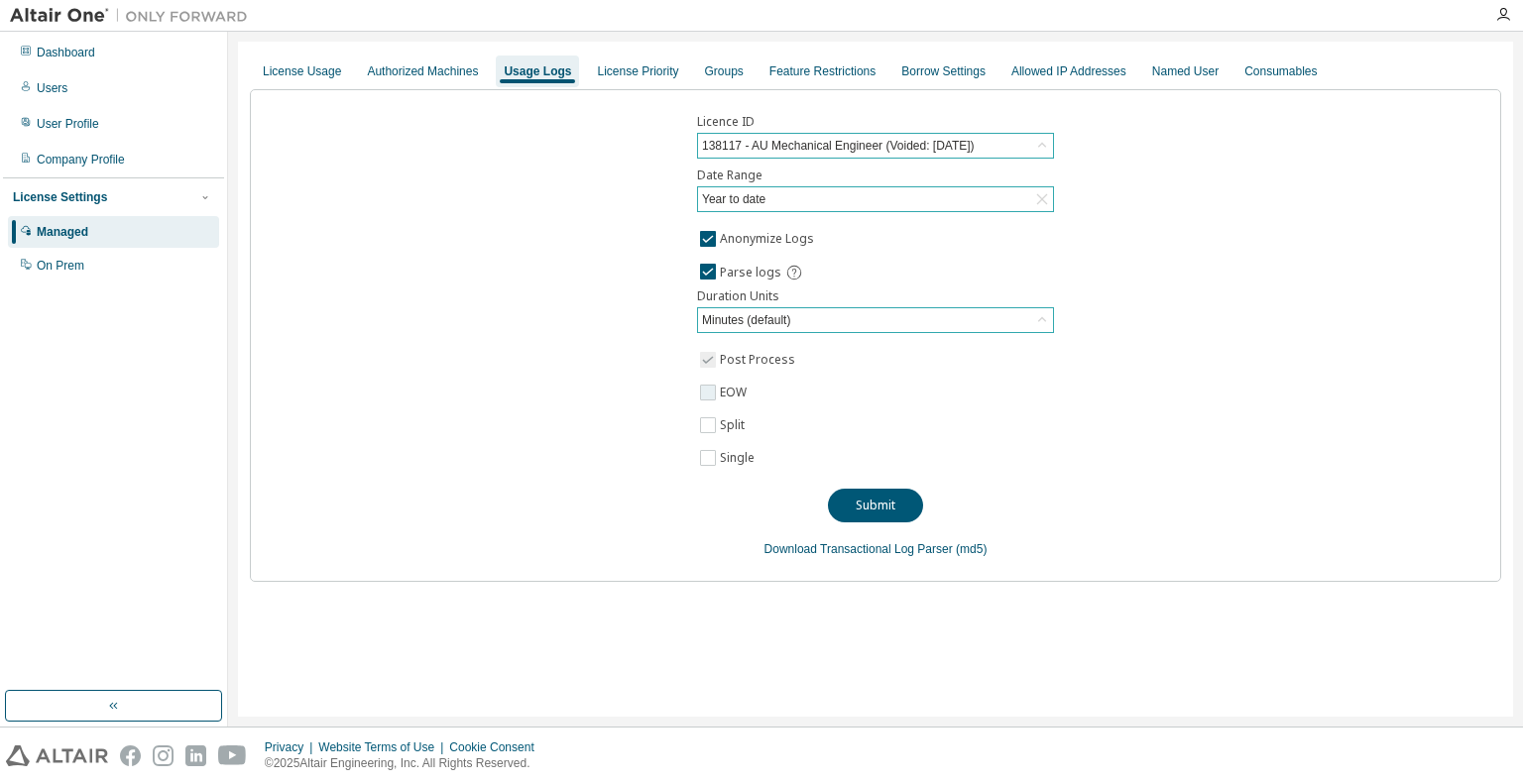 click on "EOW" at bounding box center (735, 392) 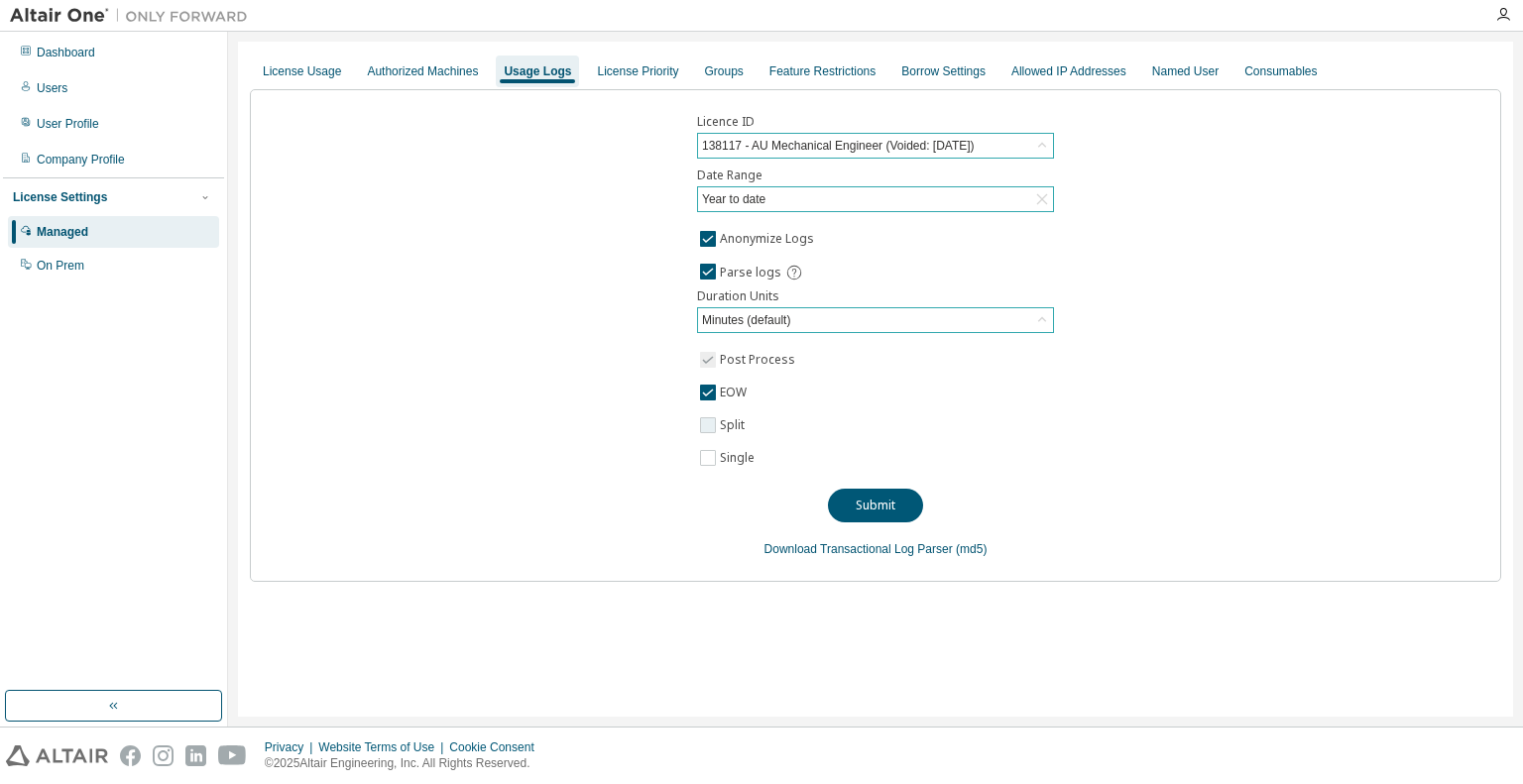 click on "Split" at bounding box center [734, 425] 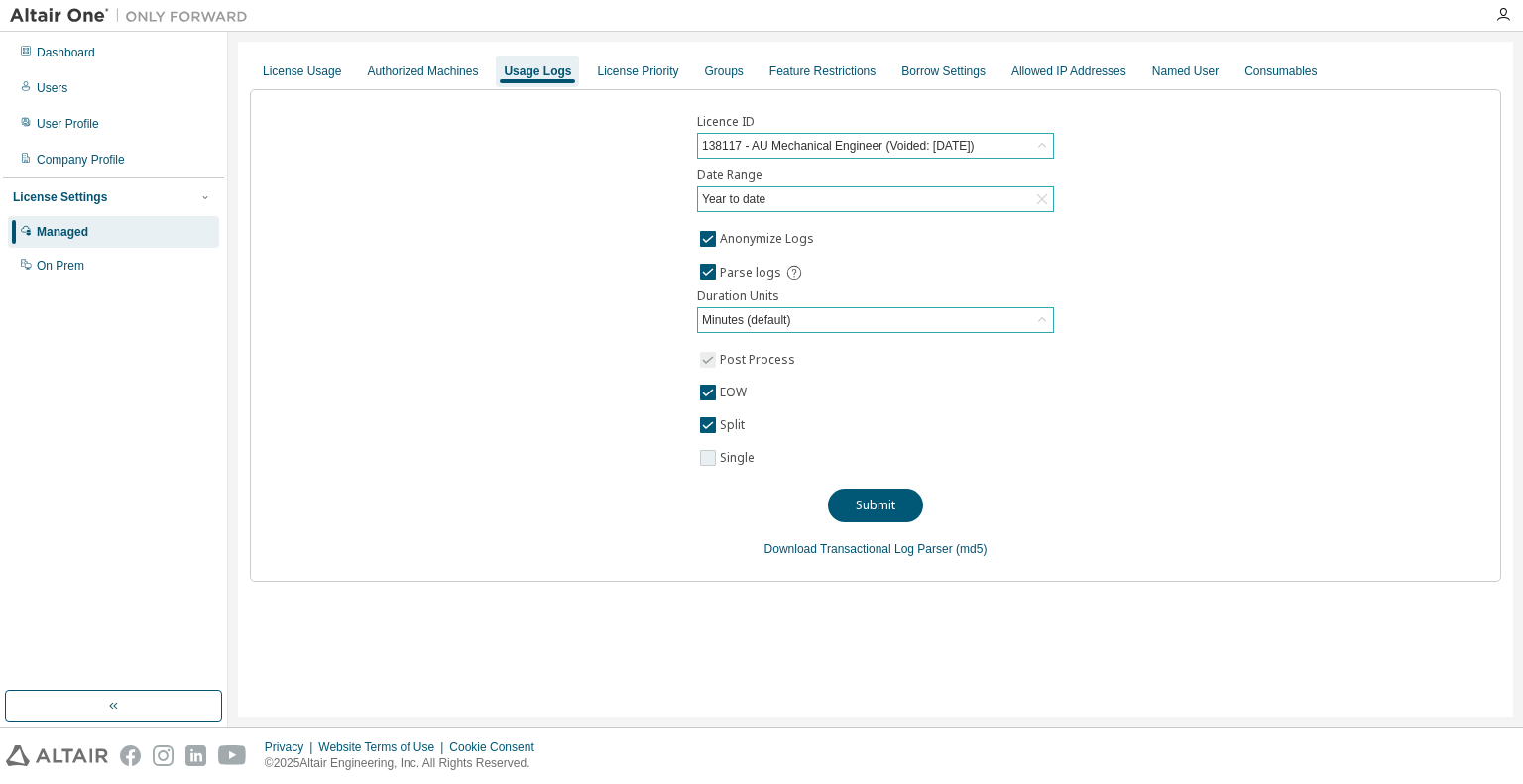 click on "Single" at bounding box center (739, 458) 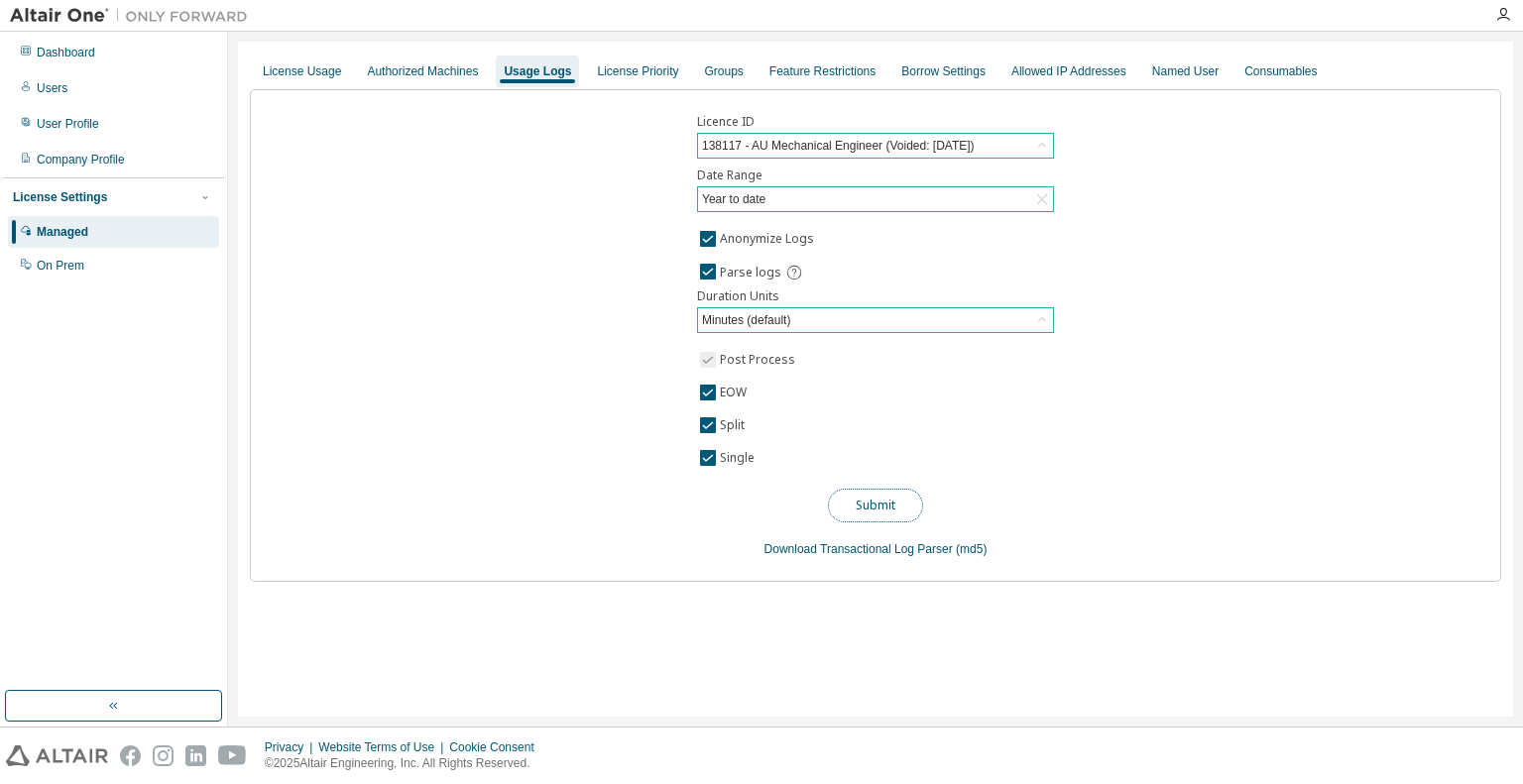 click on "Submit" at bounding box center (876, 505) 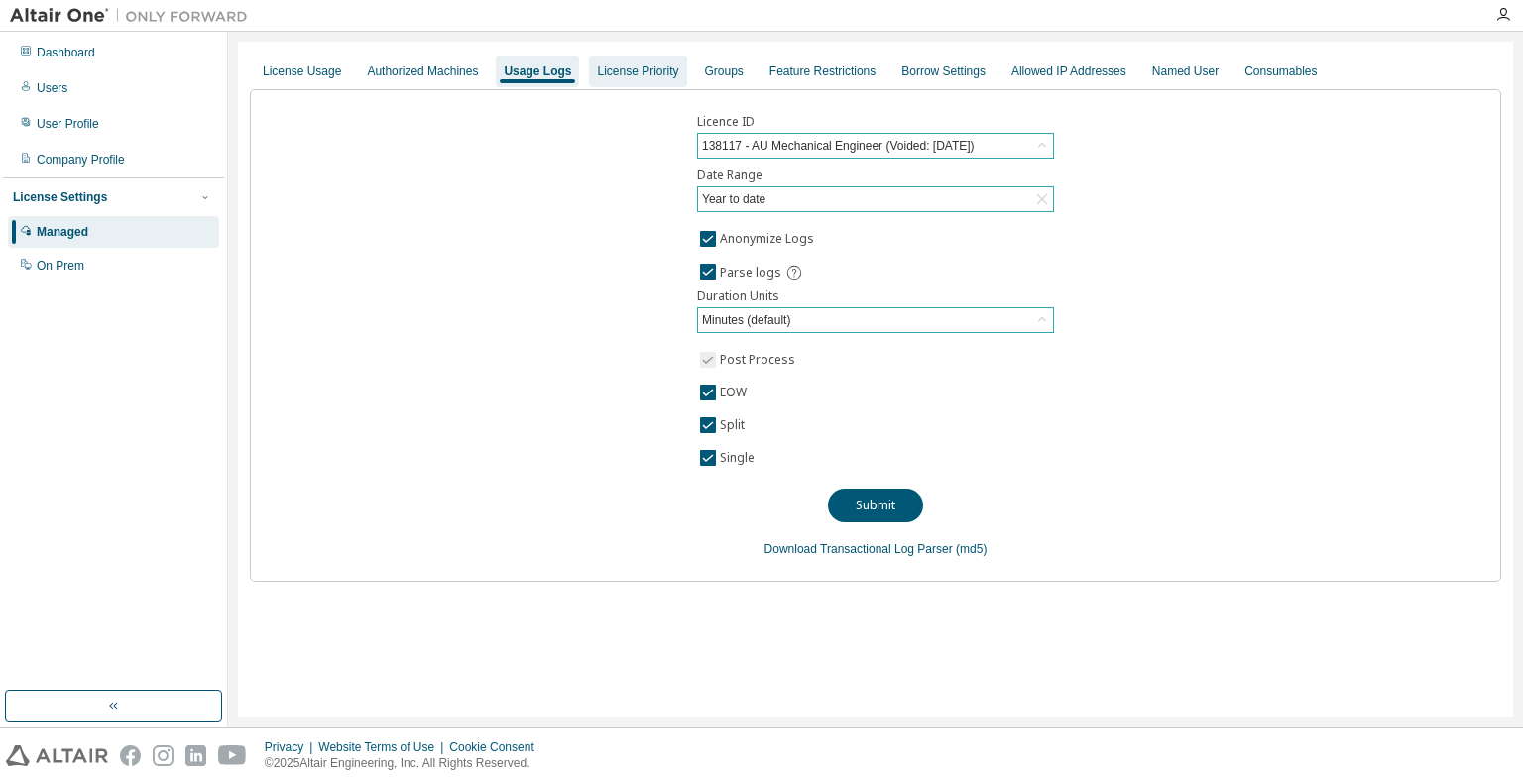 click on "License Priority" at bounding box center (638, 71) 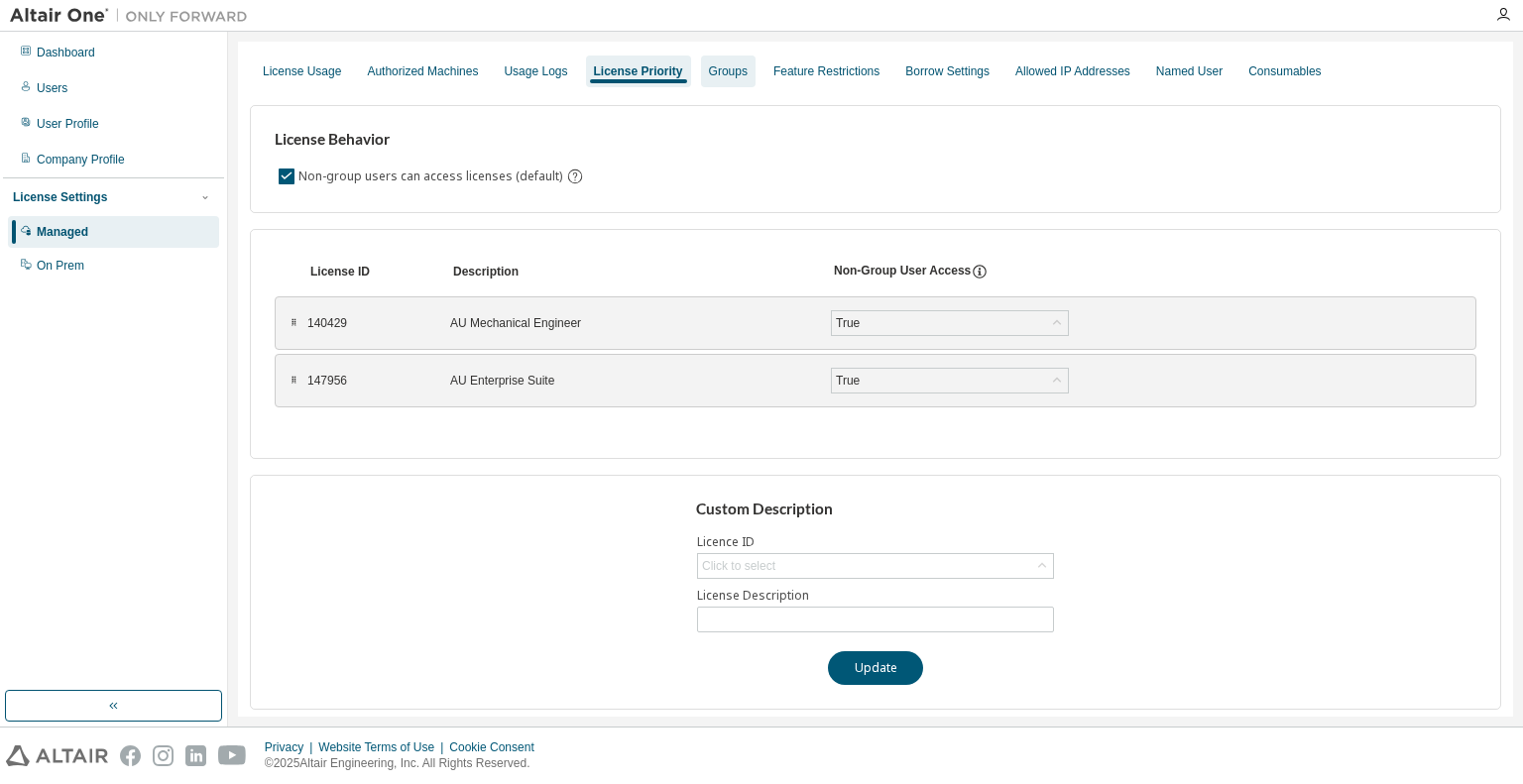 click on "Groups" at bounding box center (728, 71) 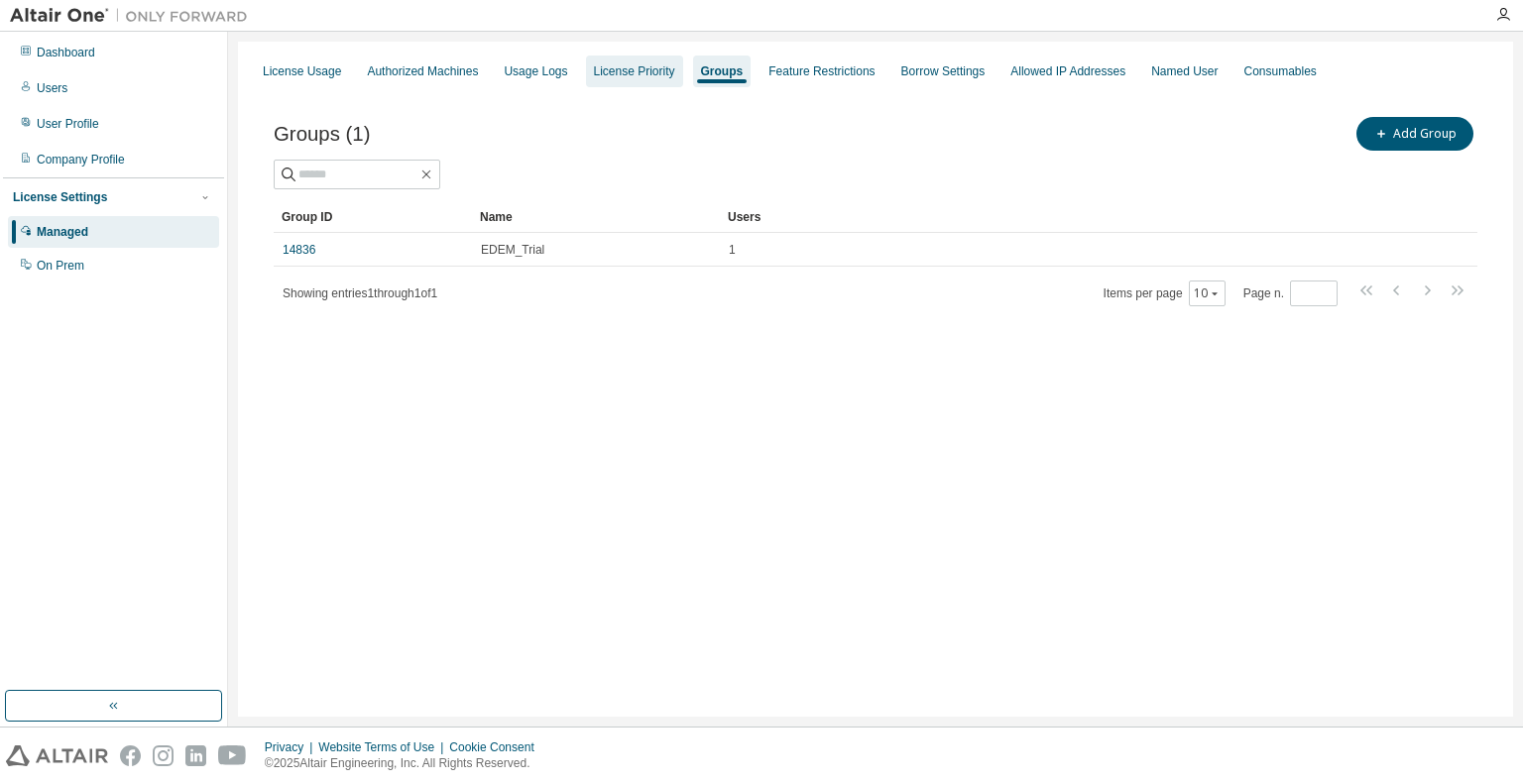 click on "License Priority" at bounding box center [635, 71] 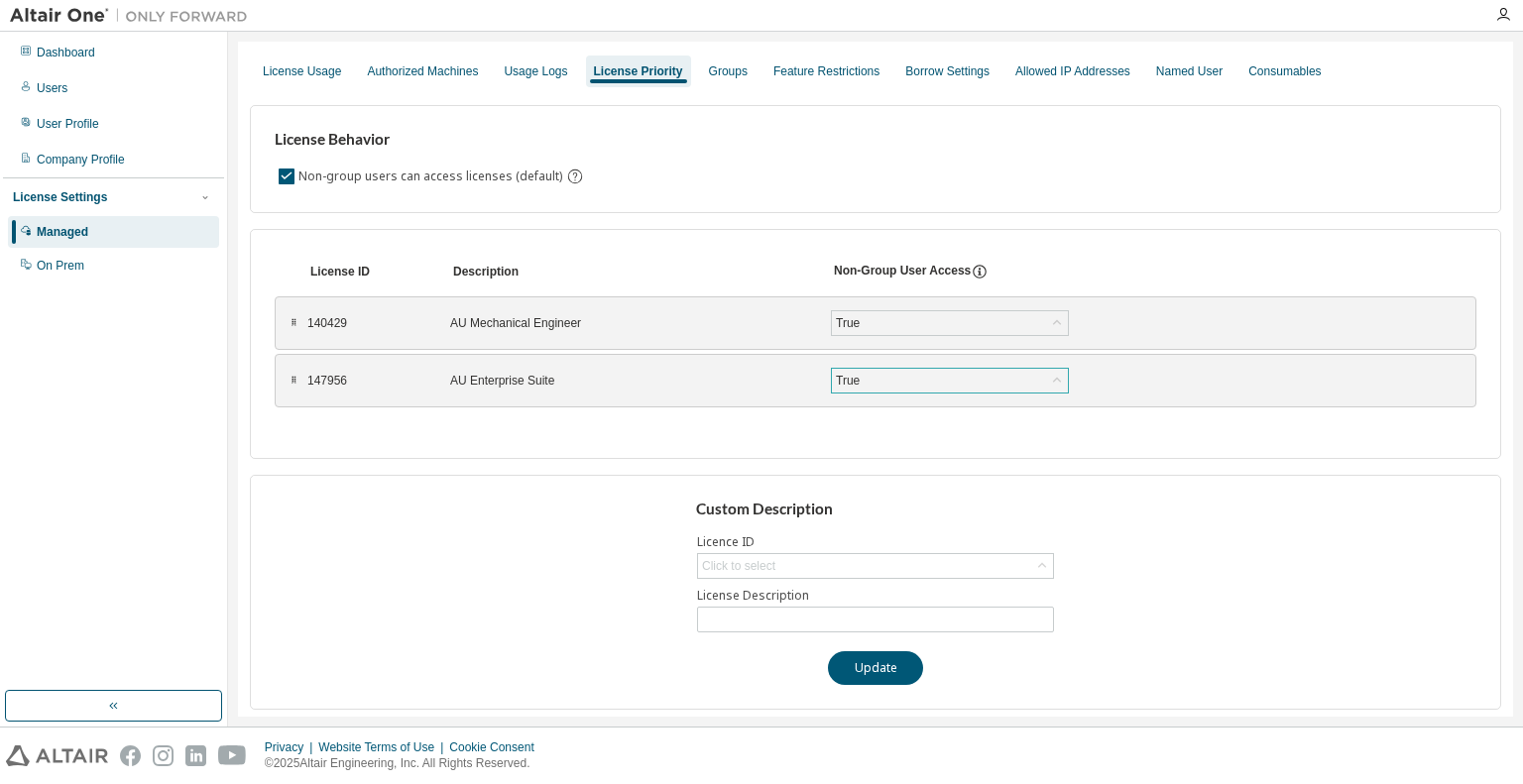 click on "True" at bounding box center (950, 381) 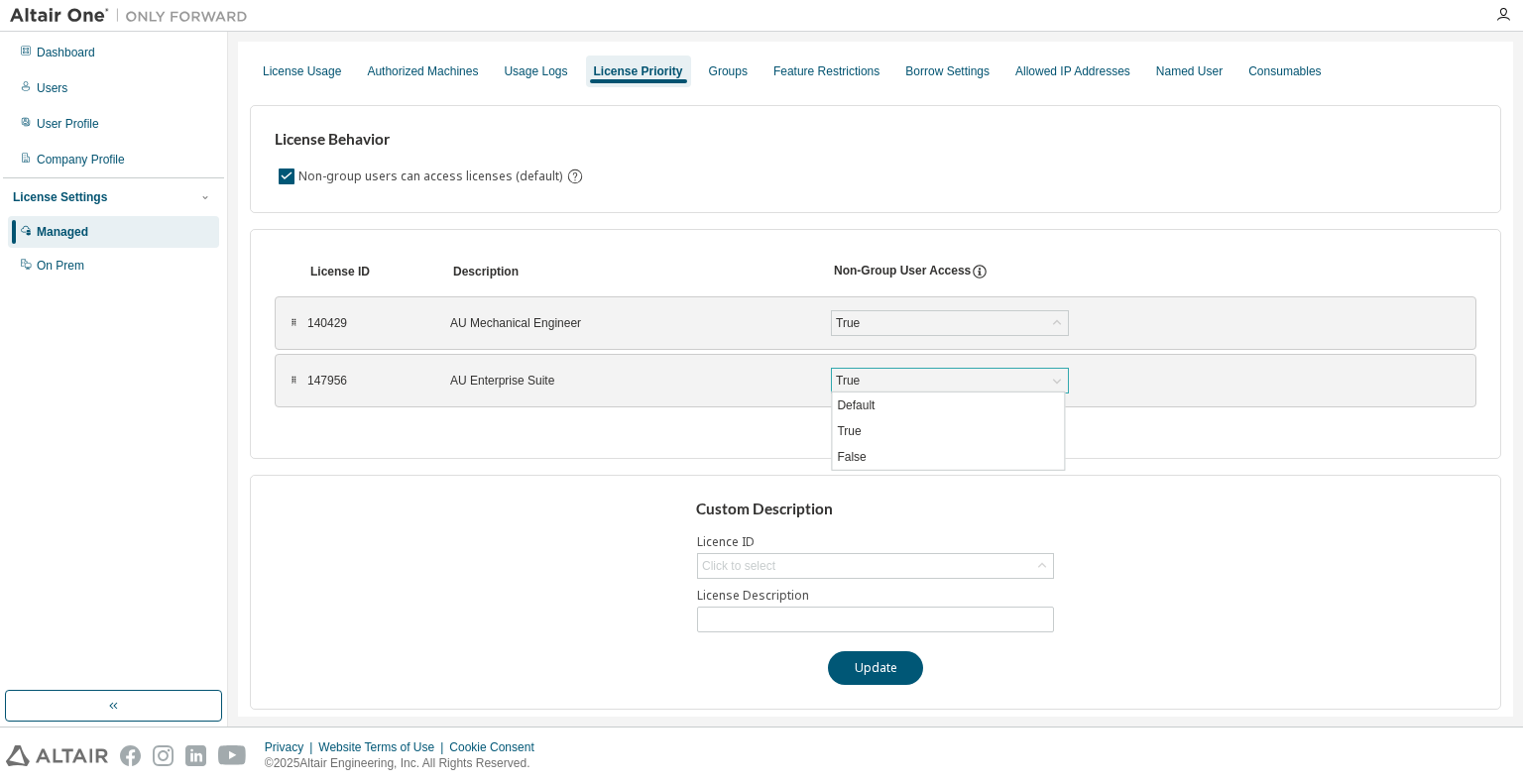 click on "True" at bounding box center [950, 381] 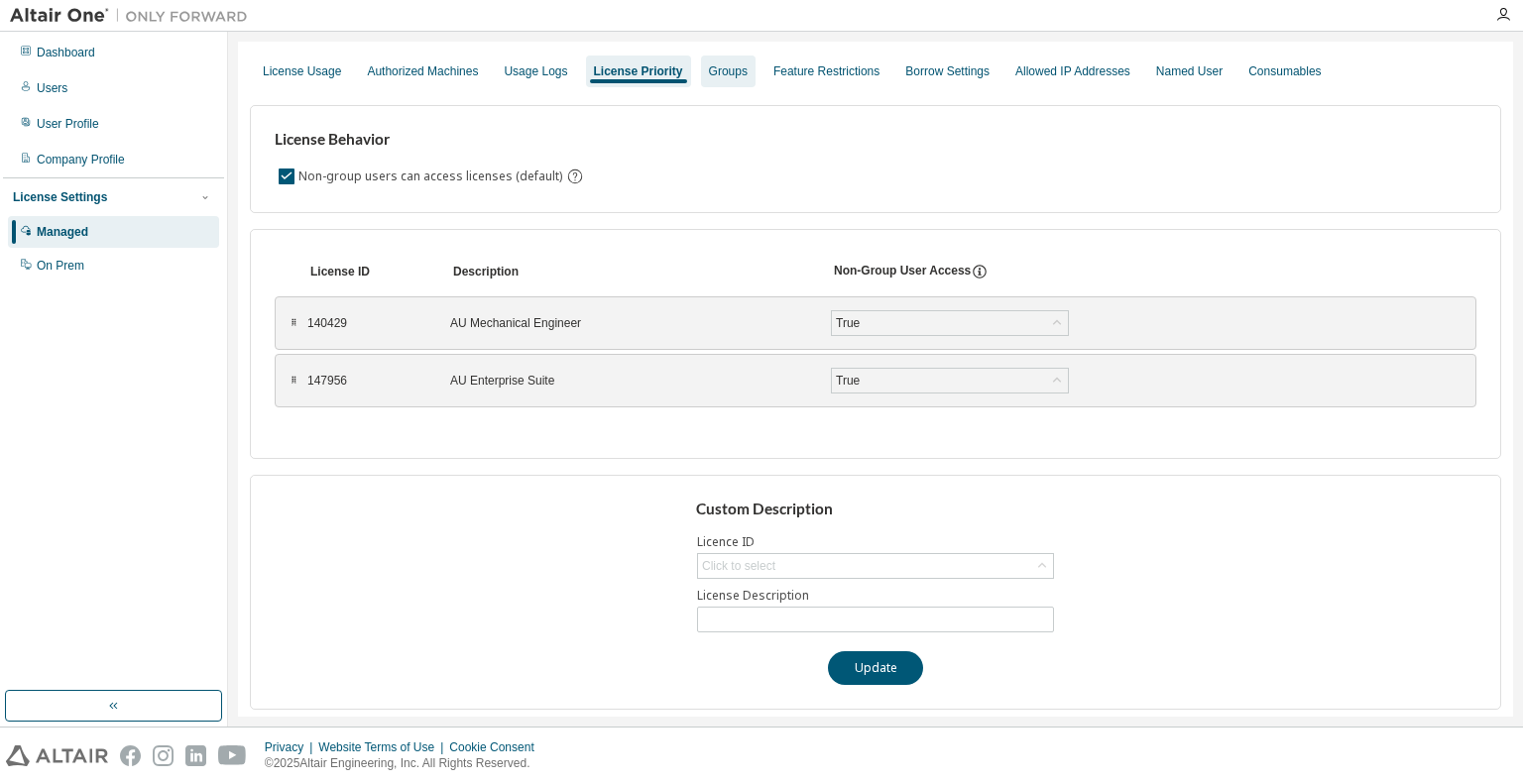 click on "Groups" at bounding box center (728, 71) 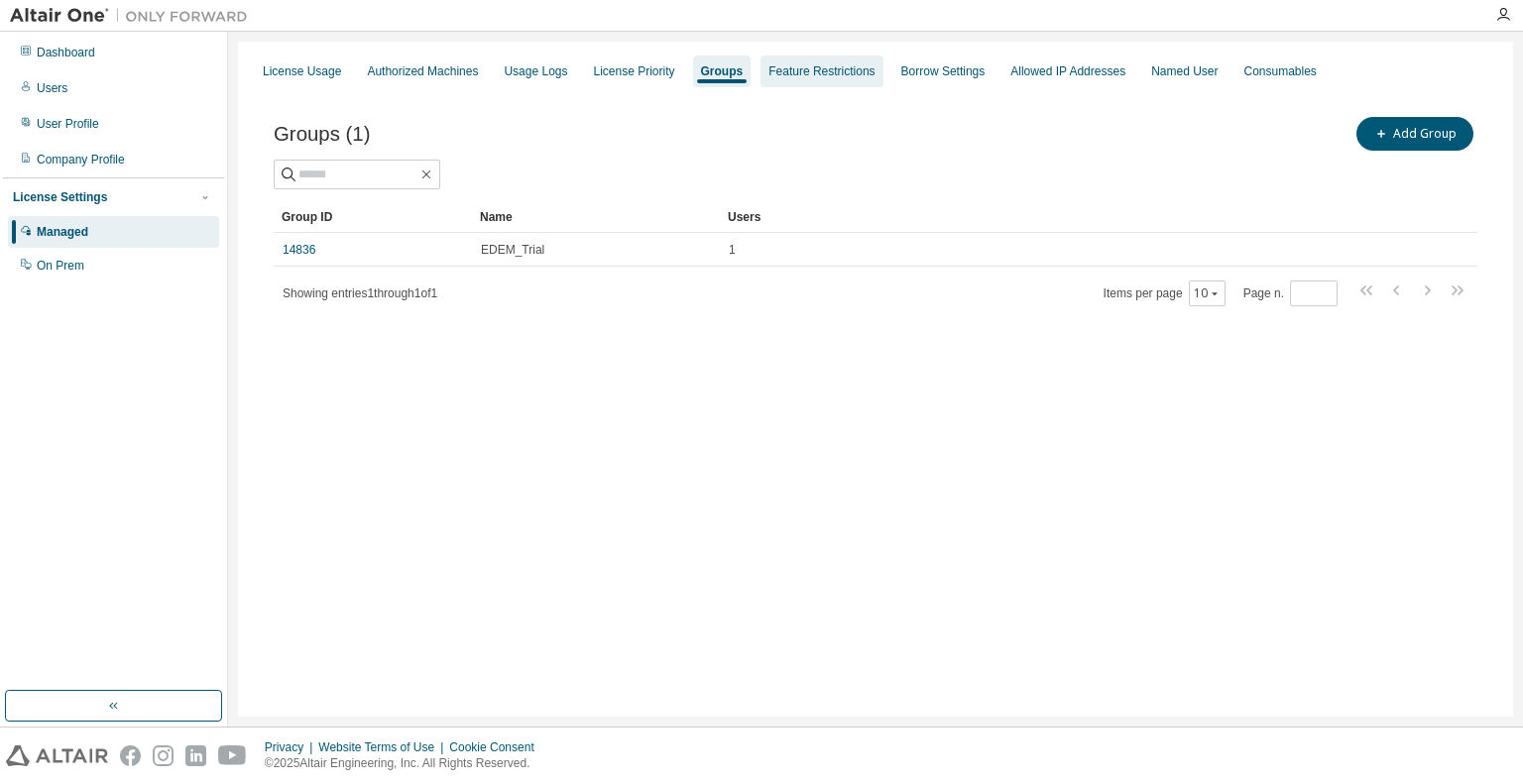 click on "Feature Restrictions" at bounding box center (821, 71) 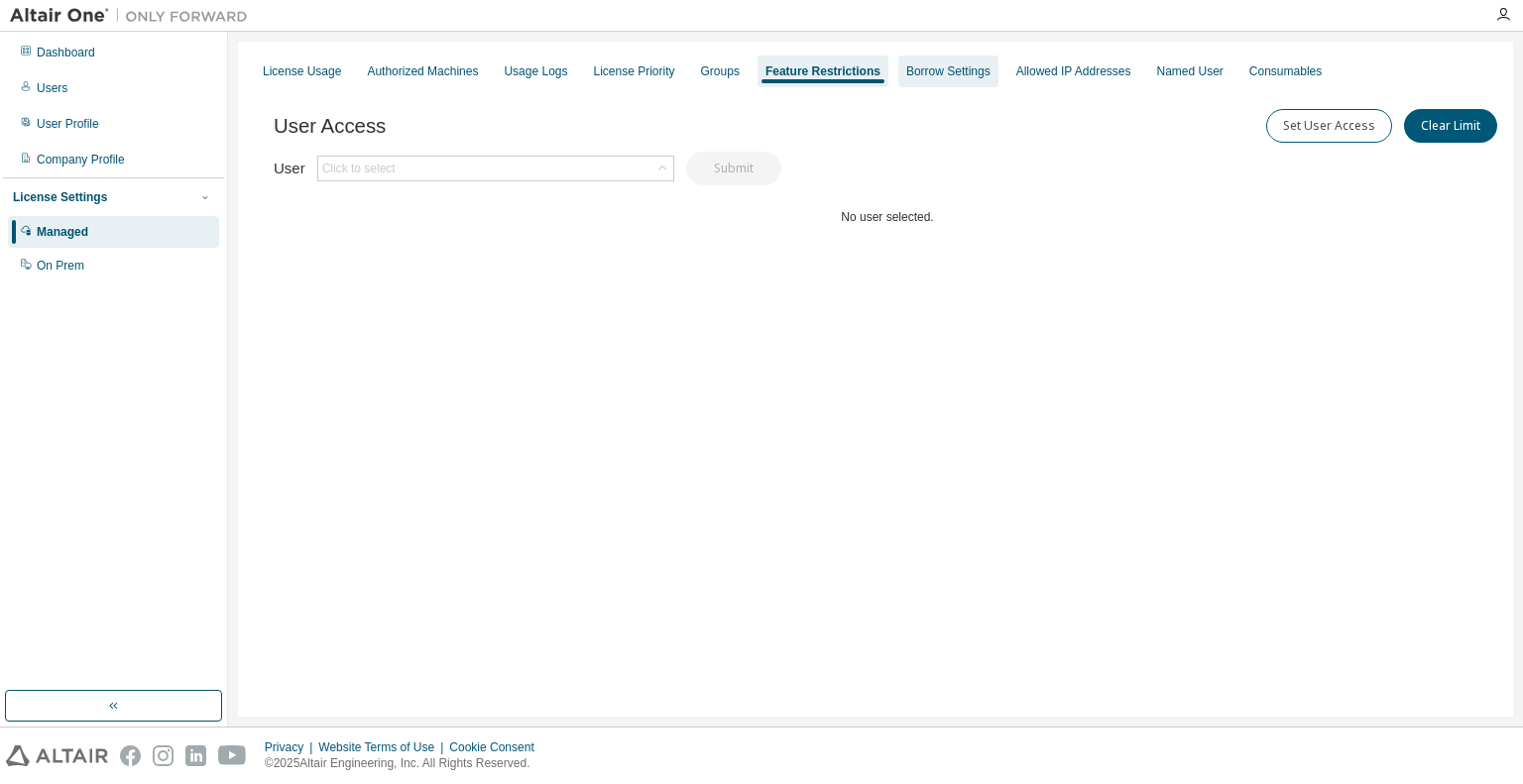 click on "Borrow Settings" at bounding box center [948, 71] 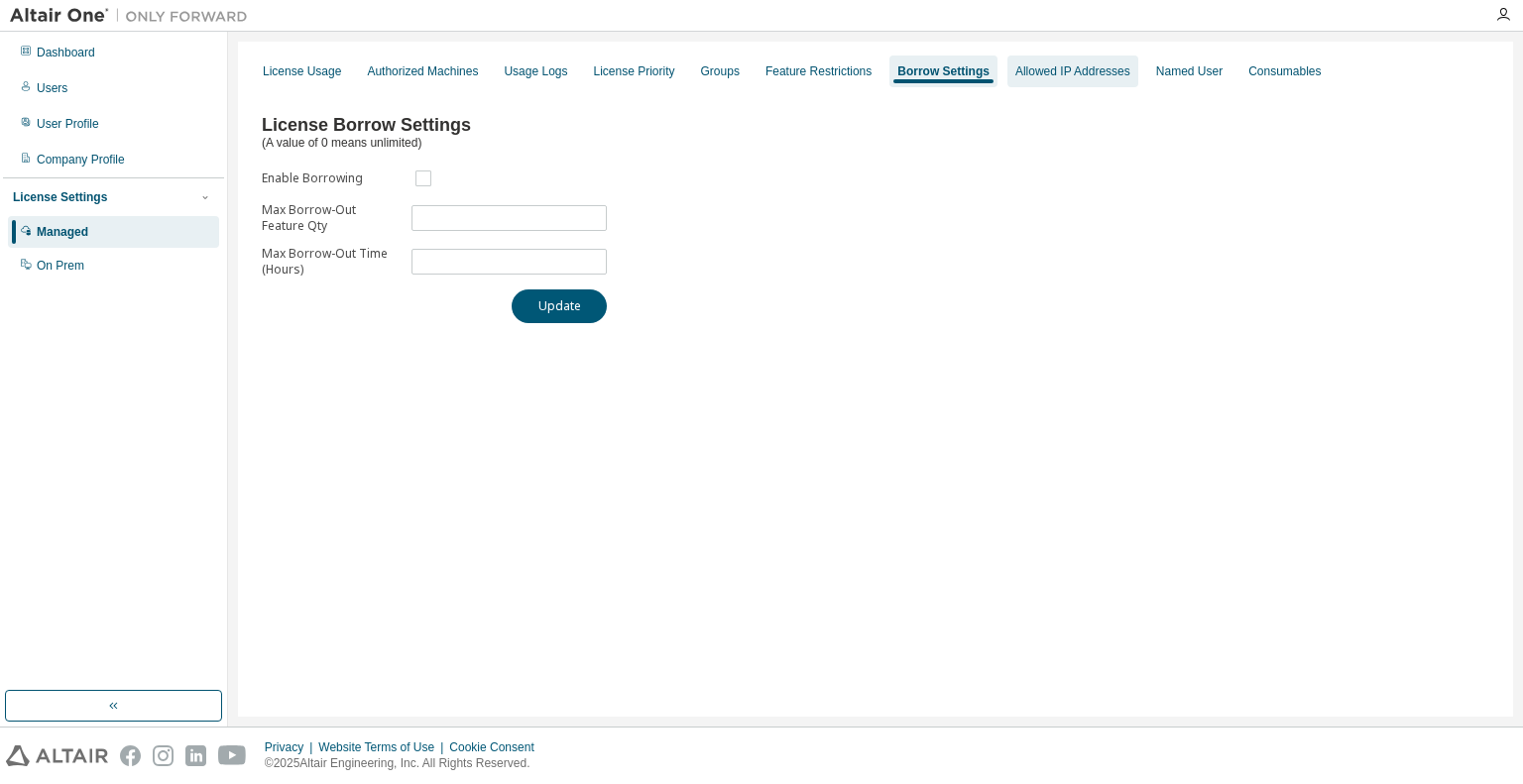 click on "Allowed IP Addresses" at bounding box center [1073, 71] 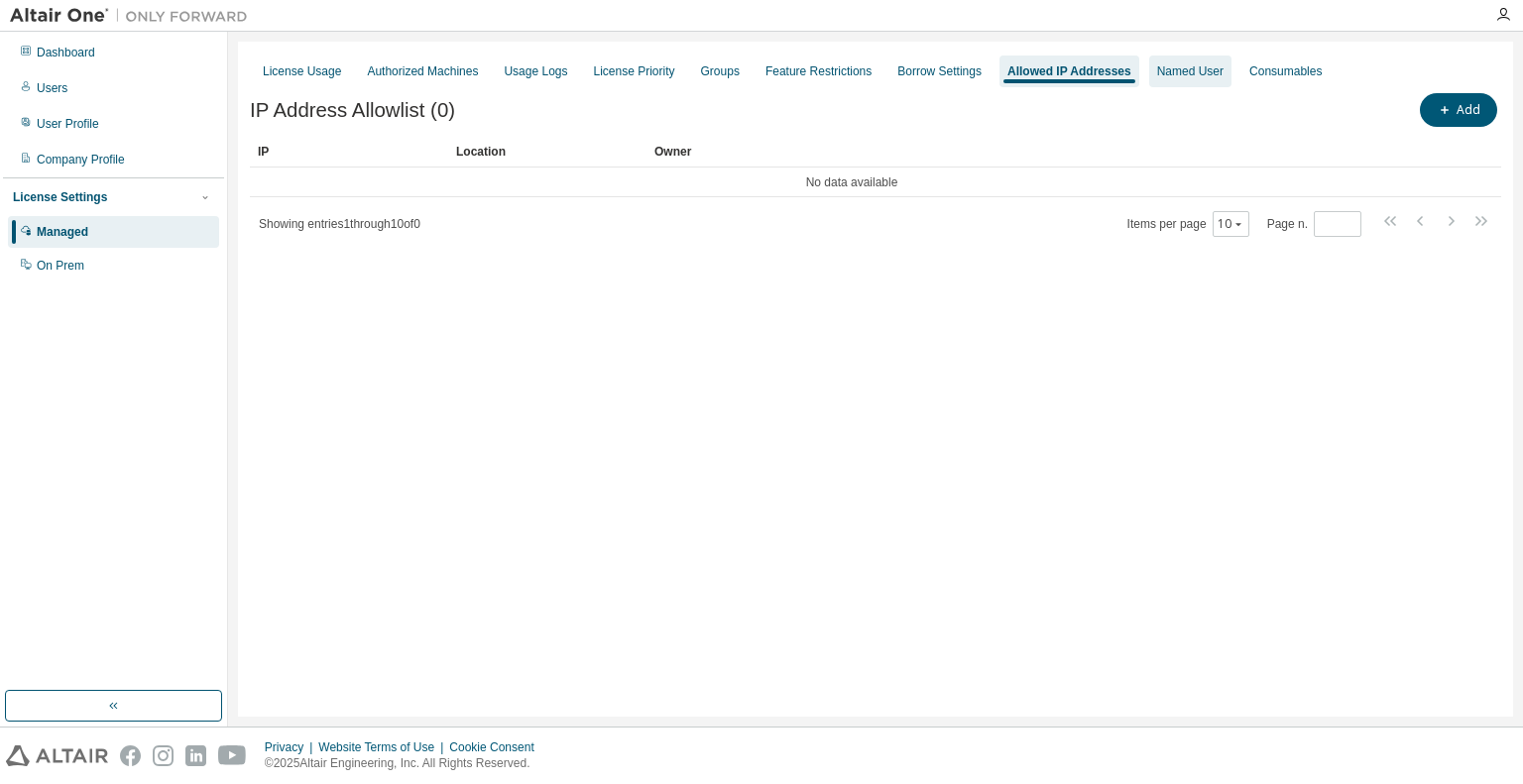 click on "Named User" at bounding box center [1190, 71] 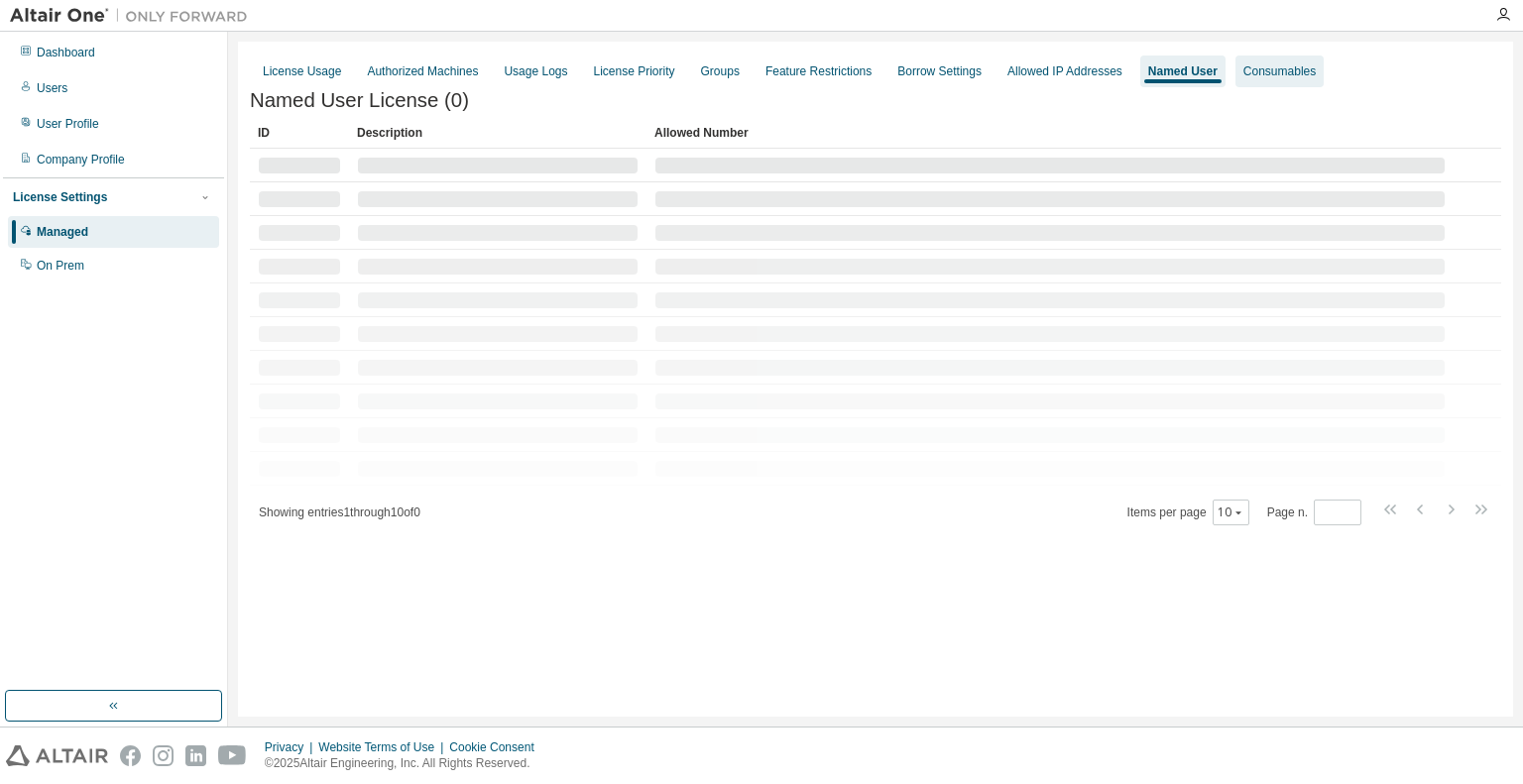 click on "Consumables" at bounding box center (1279, 71) 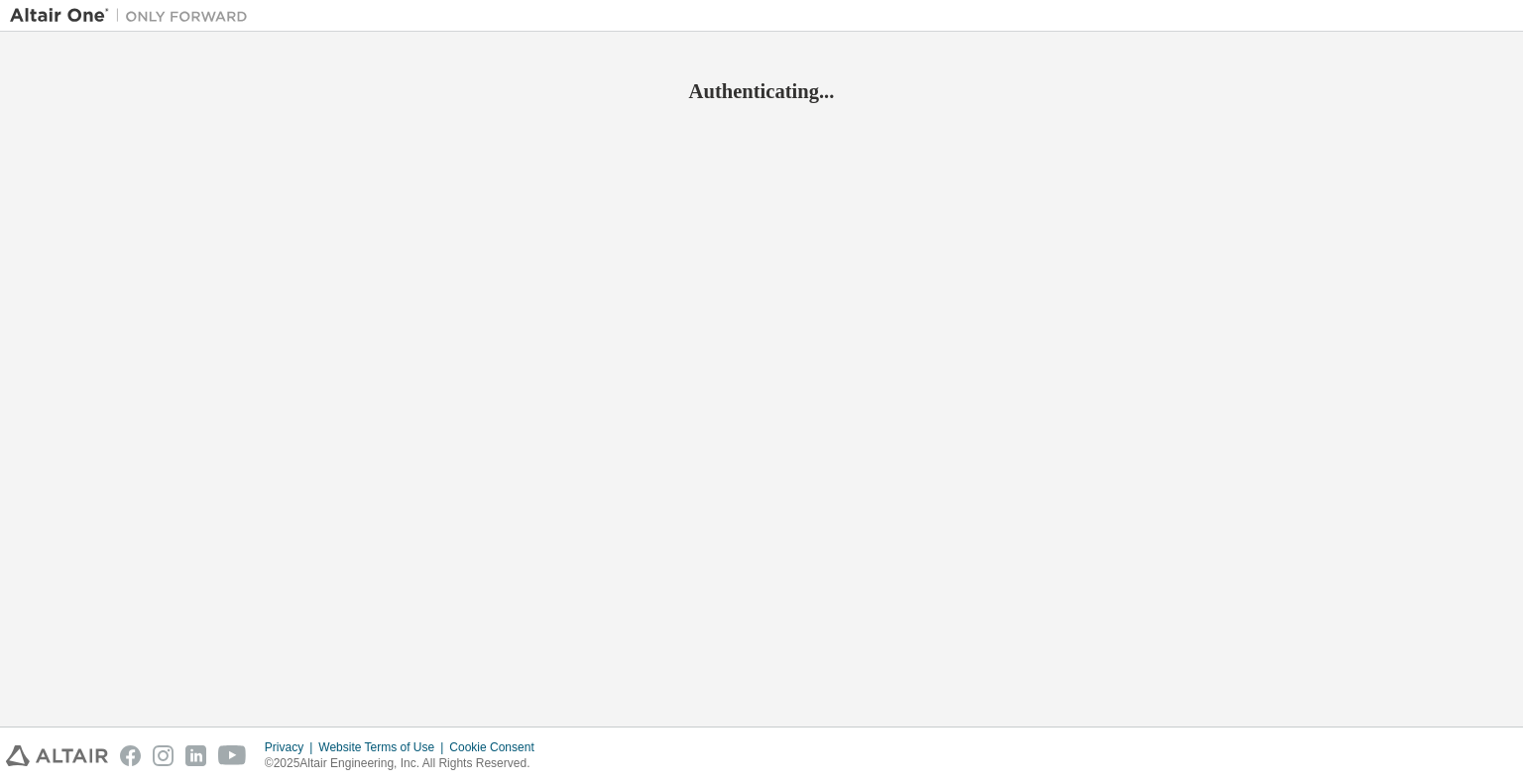 scroll, scrollTop: 0, scrollLeft: 0, axis: both 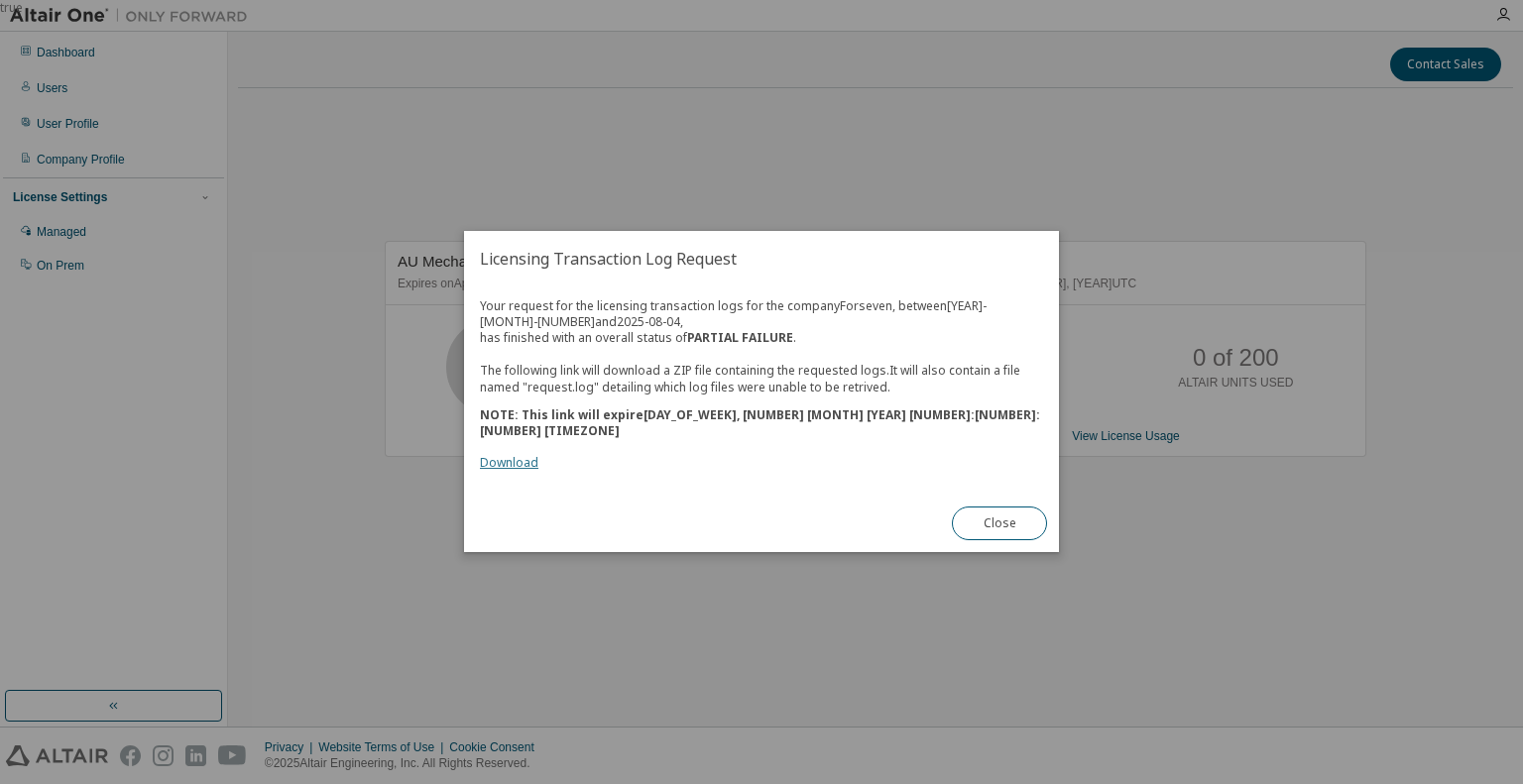 click on "Download" at bounding box center [509, 463] 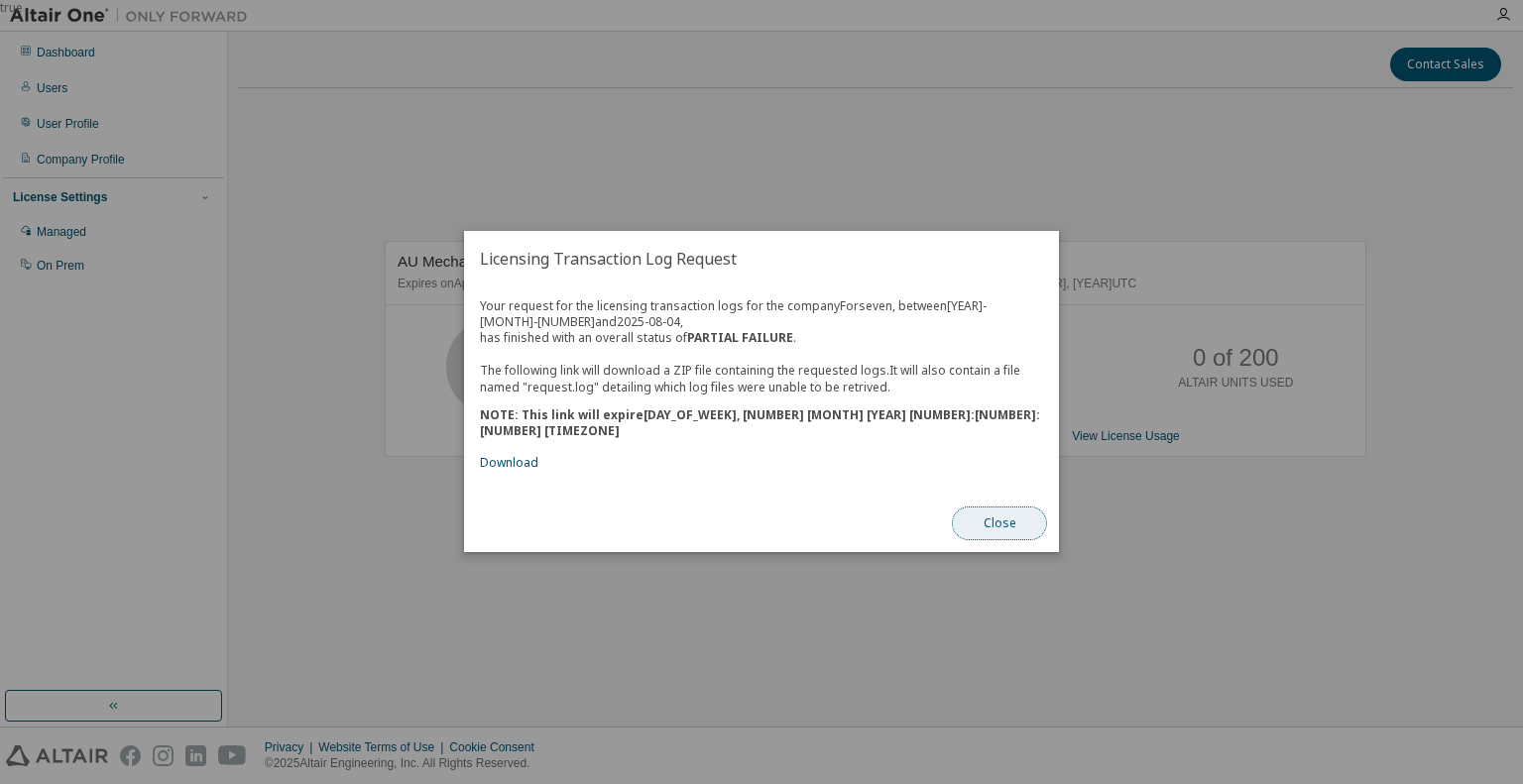 click on "Close" at bounding box center (999, 524) 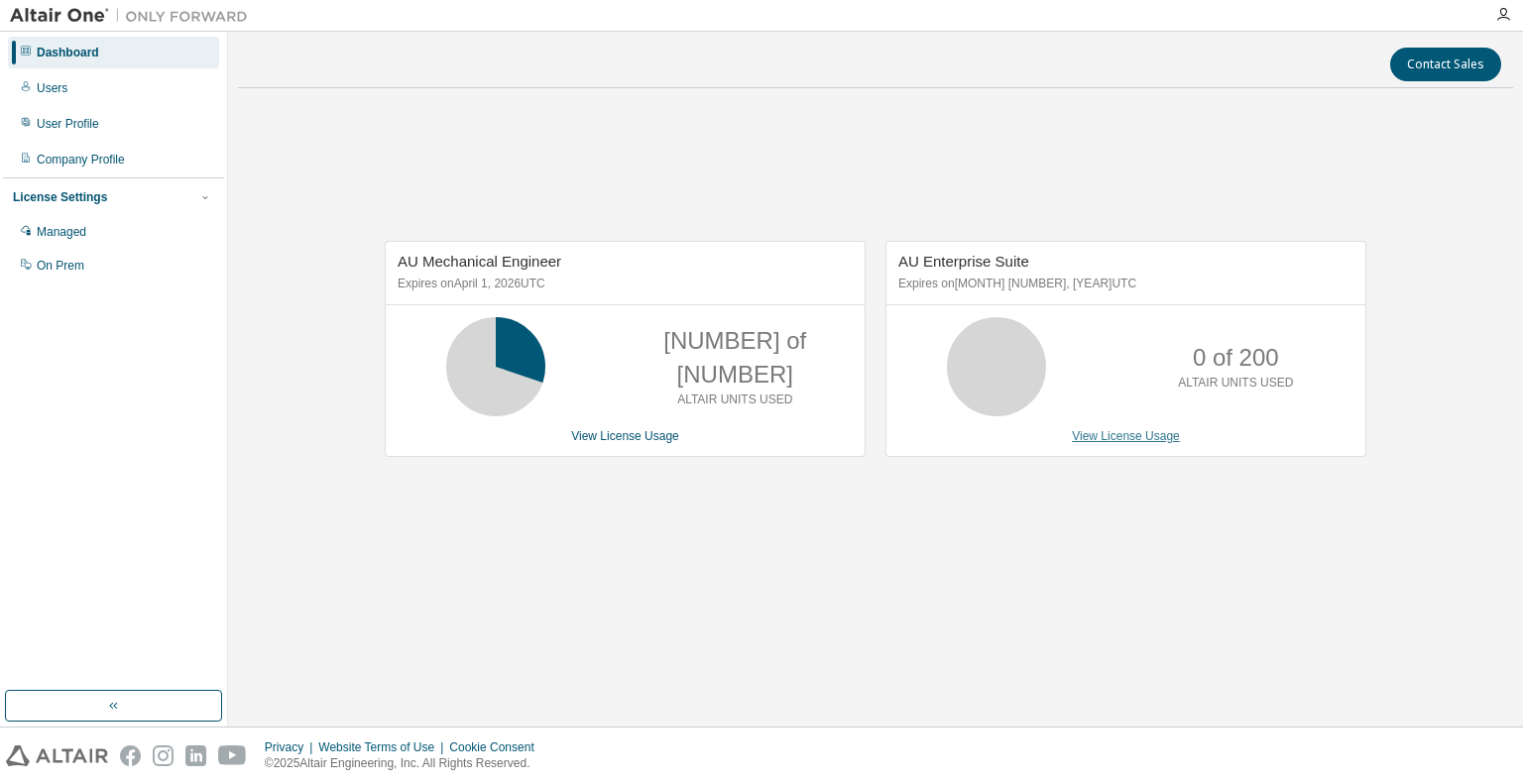click on "View License Usage" at bounding box center (1125, 436) 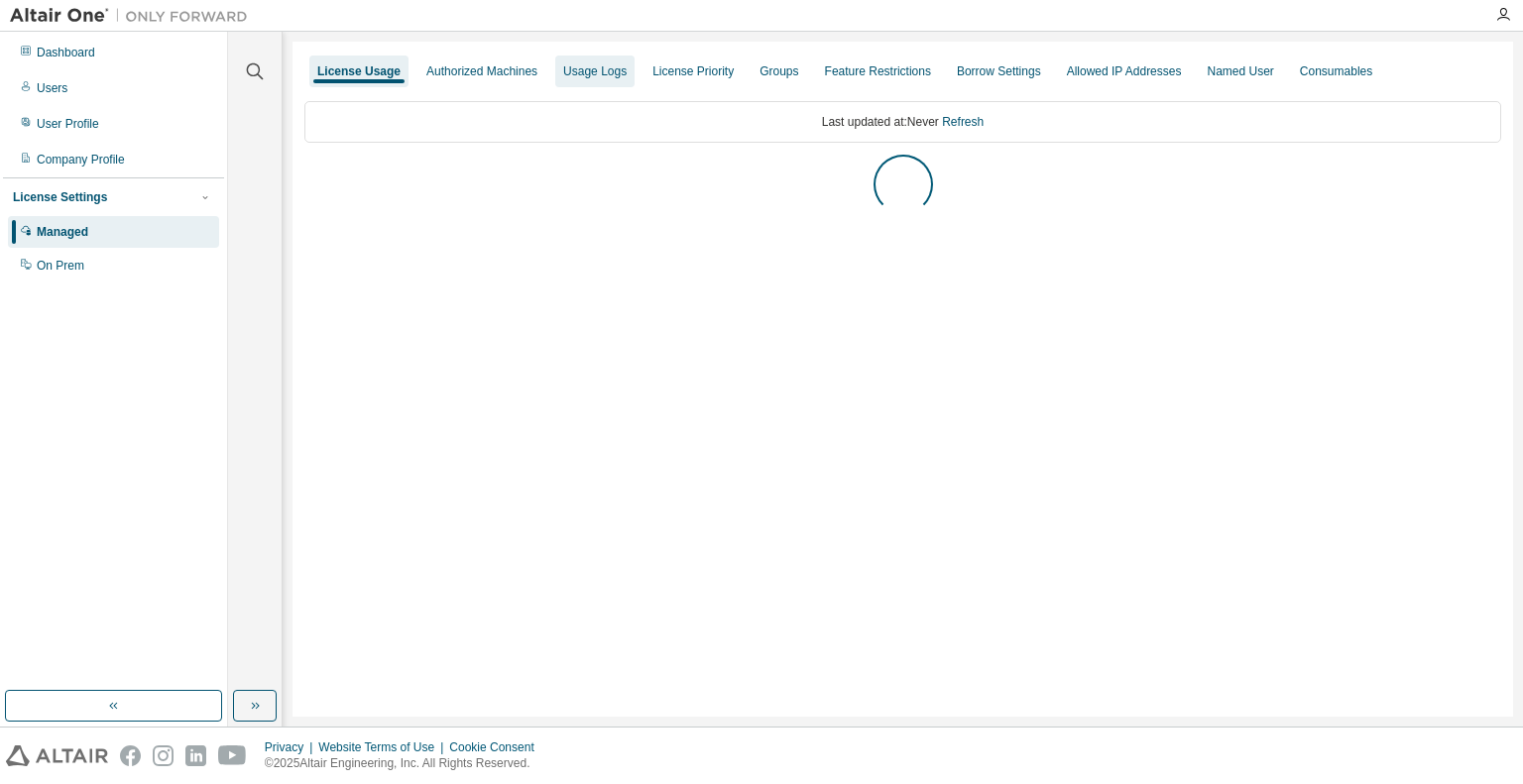 click on "Usage Logs" at bounding box center (595, 71) 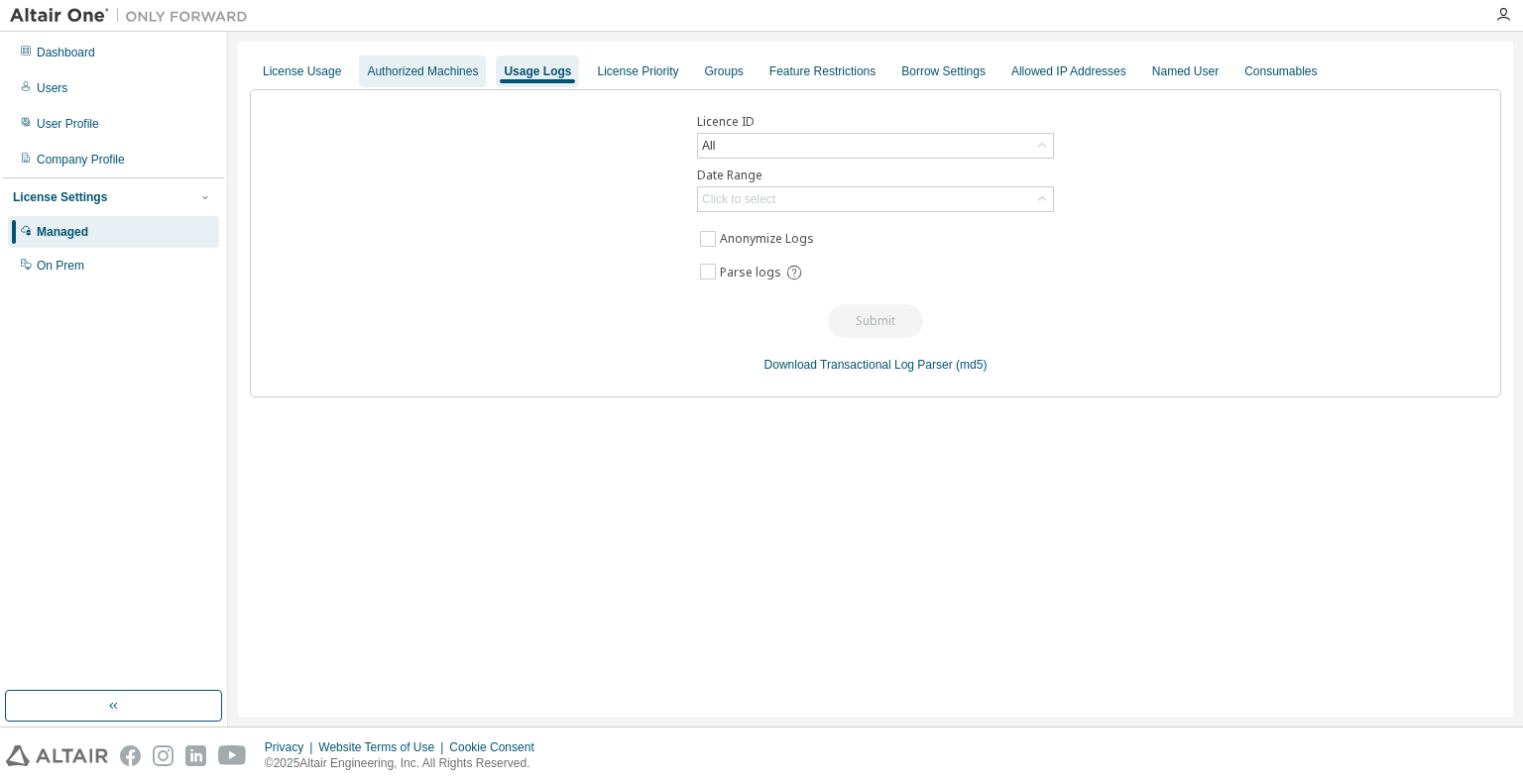 click on "Authorized Machines" at bounding box center (422, 71) 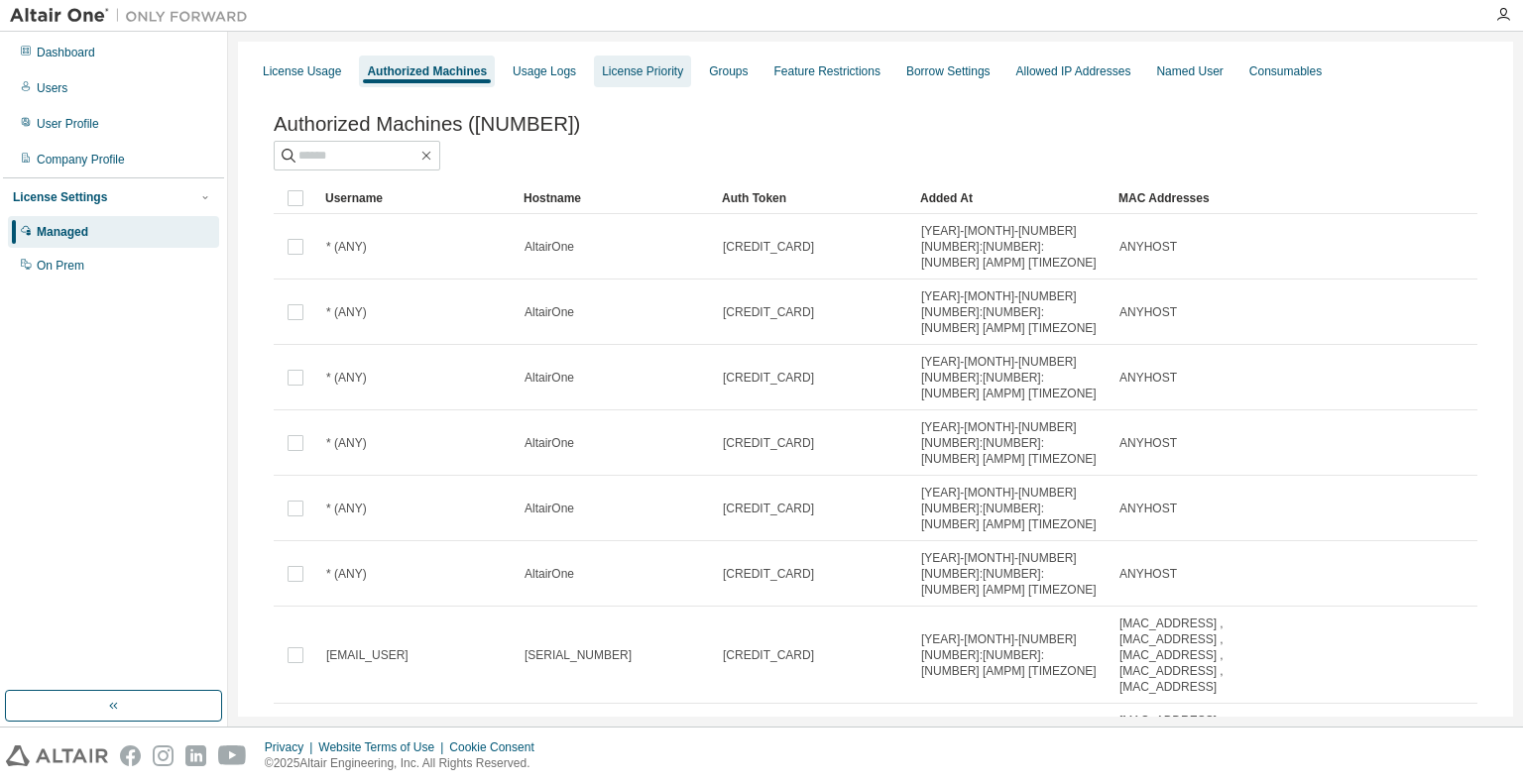 click on "License Priority" at bounding box center [643, 71] 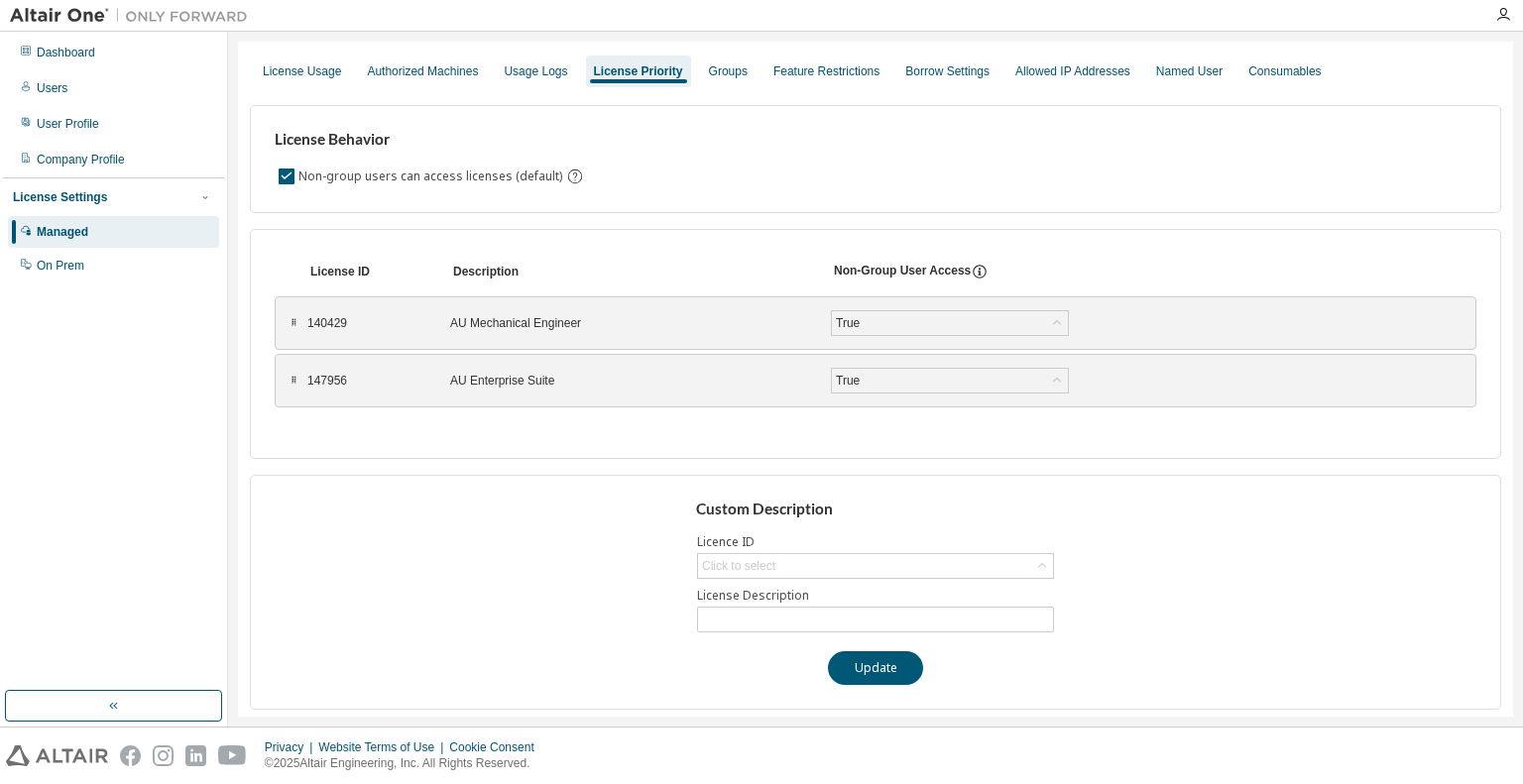 click on "Non-group users can access licenses (default)" at bounding box center (876, 176) 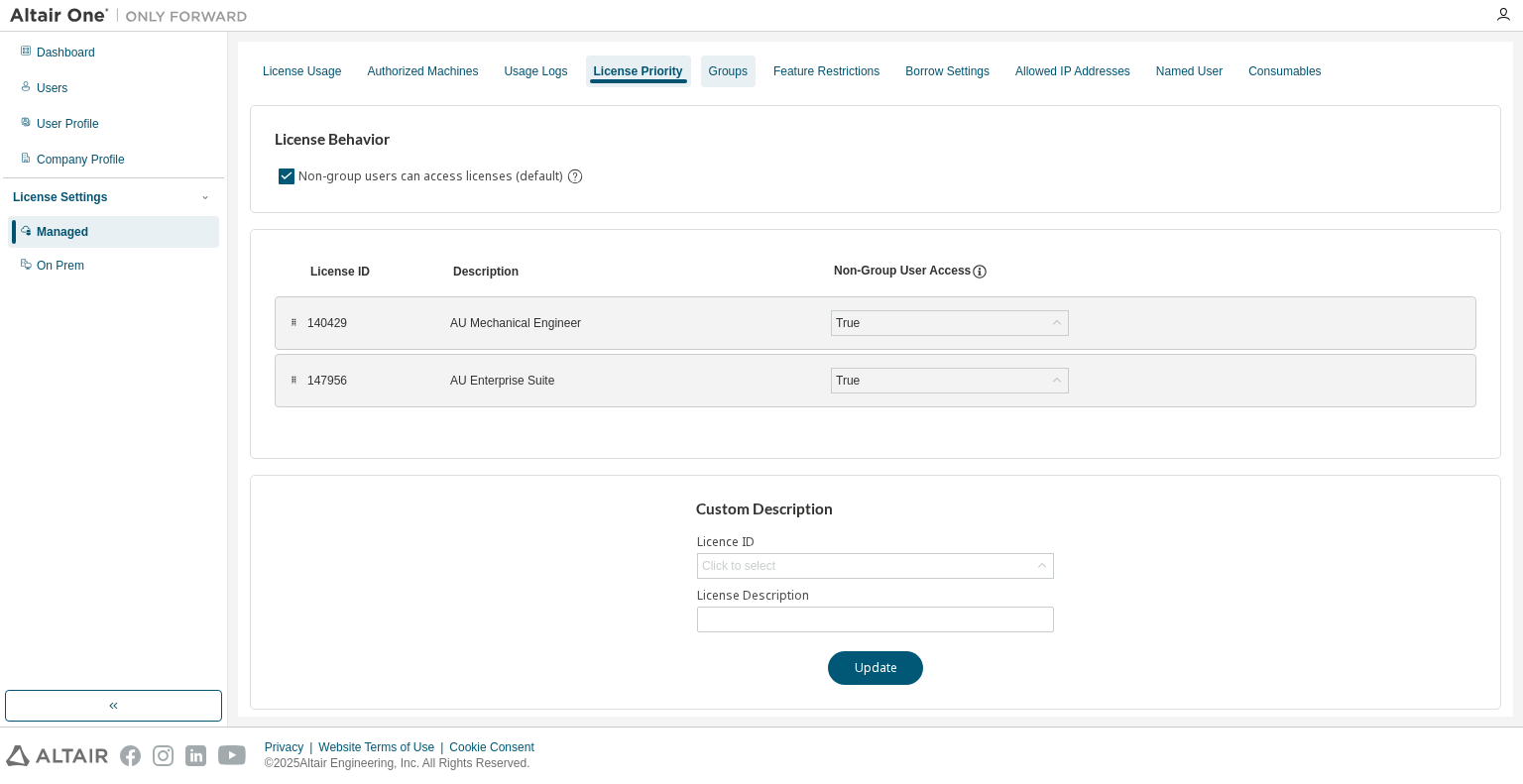 click on "Groups" at bounding box center [728, 71] 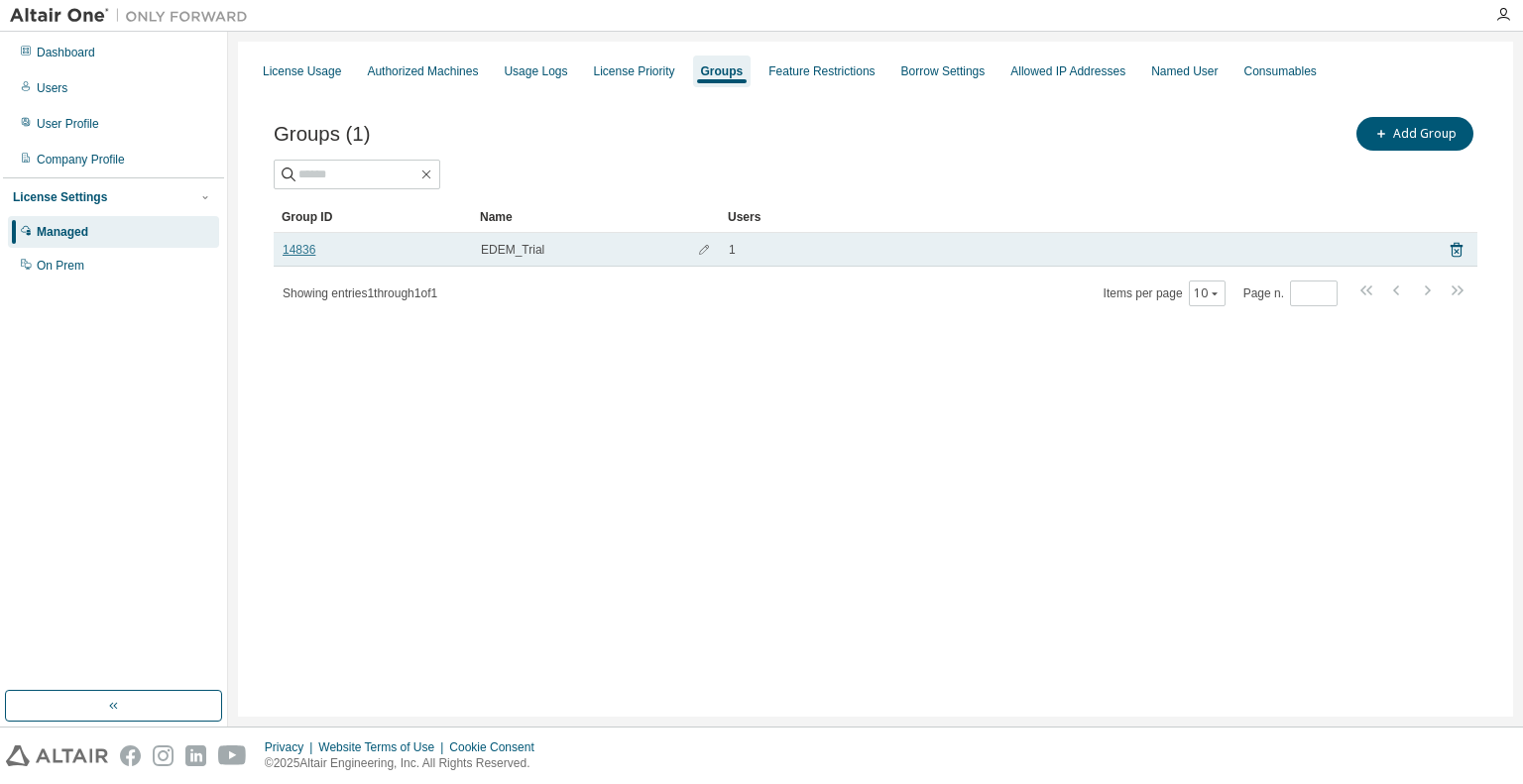 click on "14836" at bounding box center (298, 250) 